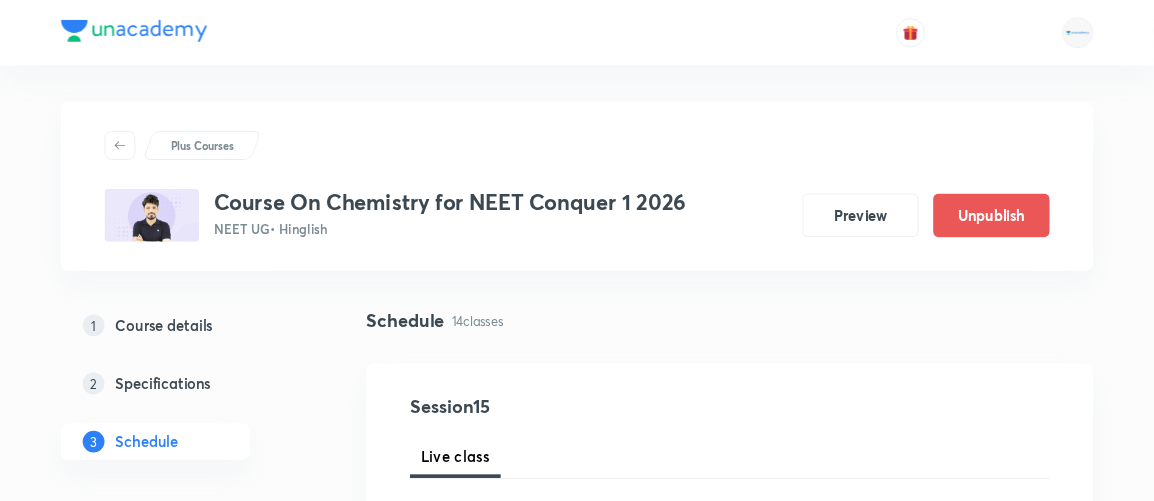 scroll, scrollTop: 3055, scrollLeft: 0, axis: vertical 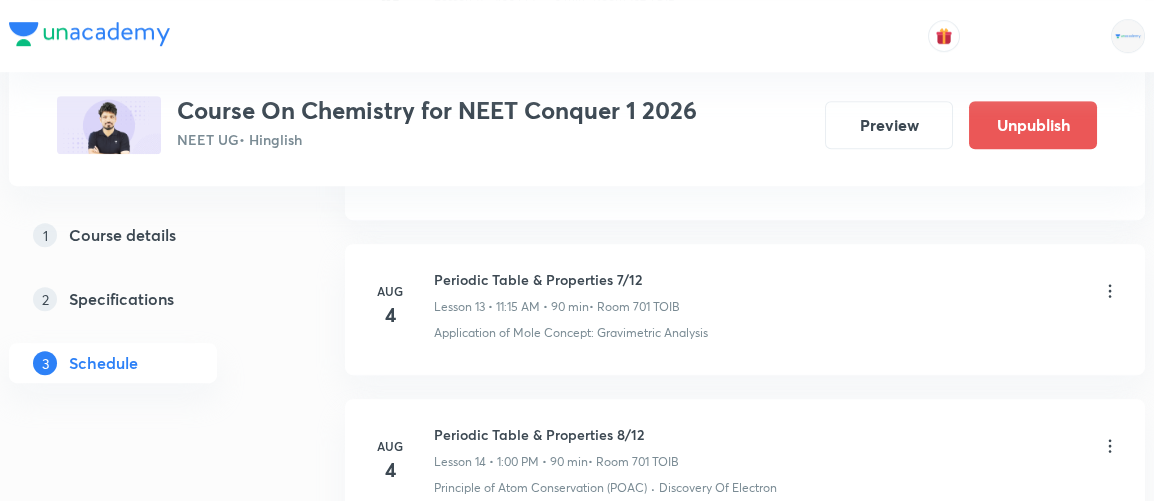 click 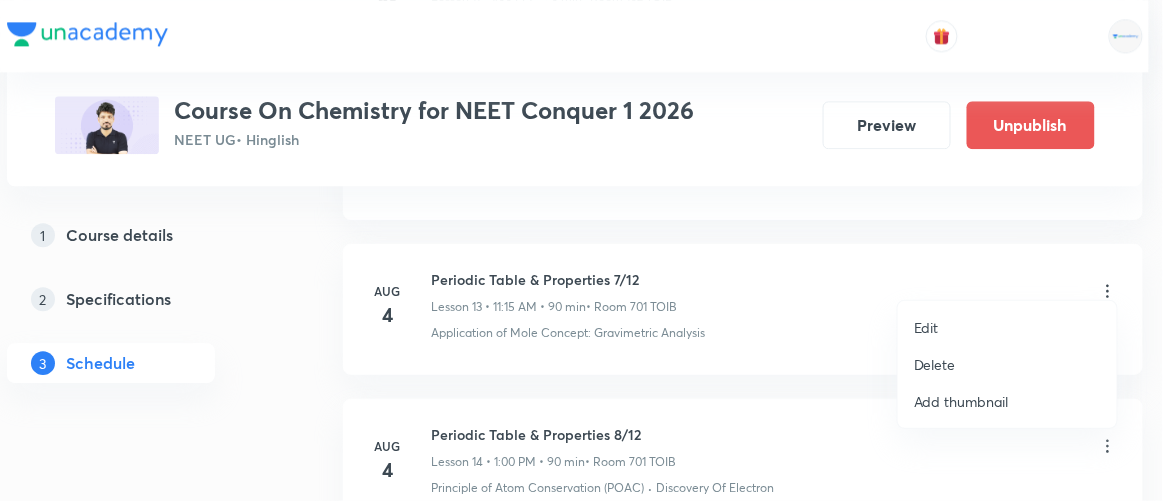 click on "Delete" at bounding box center [935, 364] 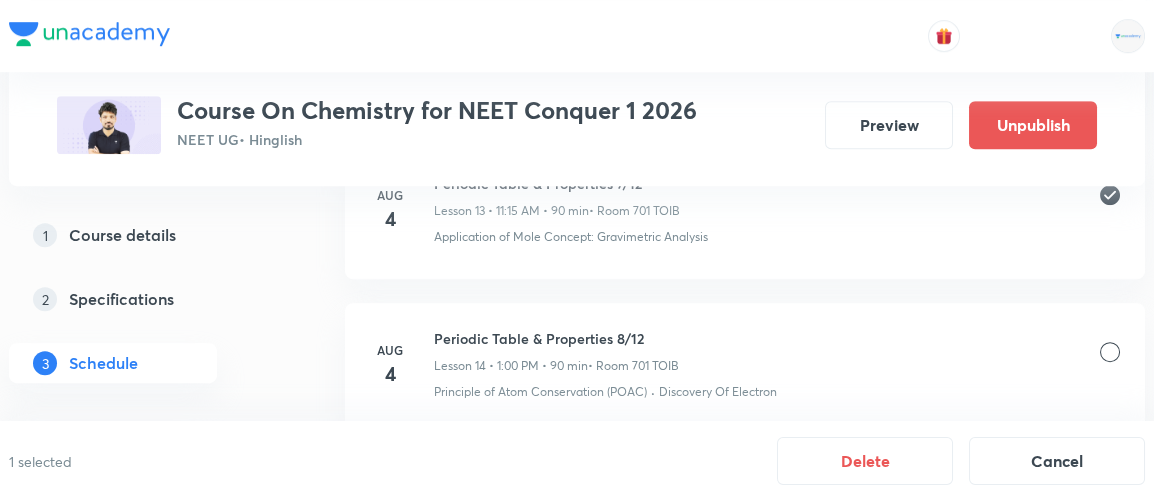 scroll, scrollTop: 3152, scrollLeft: 0, axis: vertical 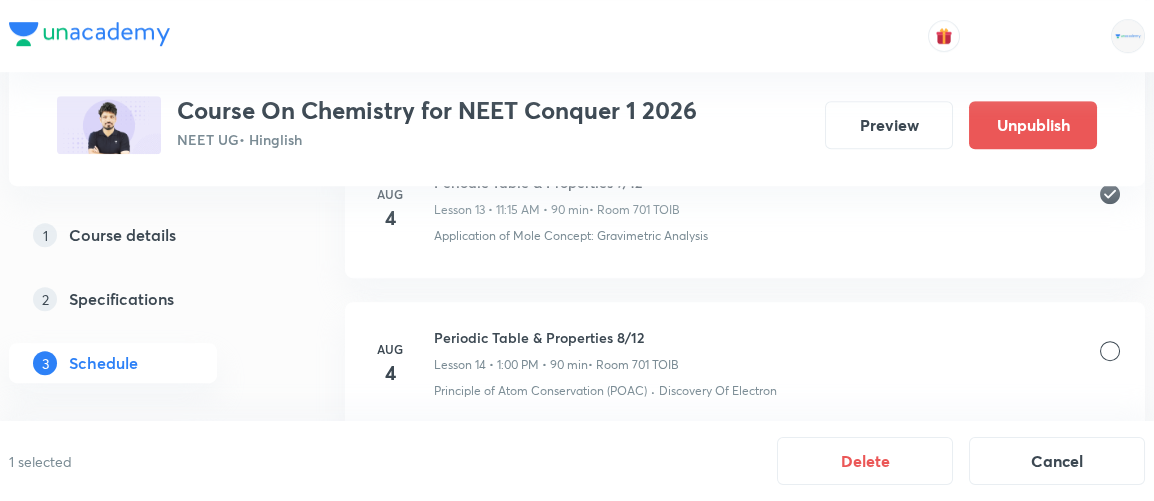 click at bounding box center (1110, 351) 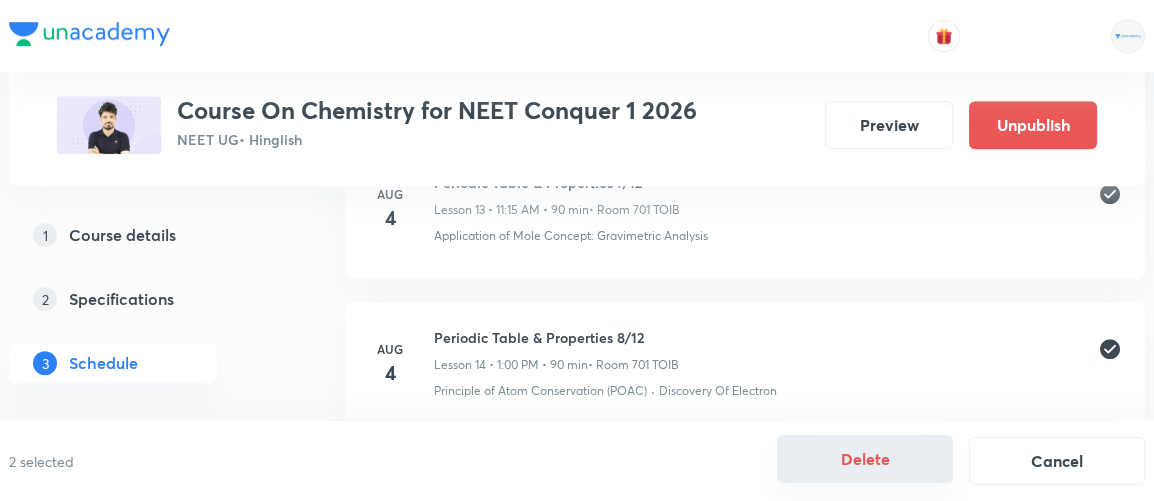 click on "Delete" at bounding box center (865, 459) 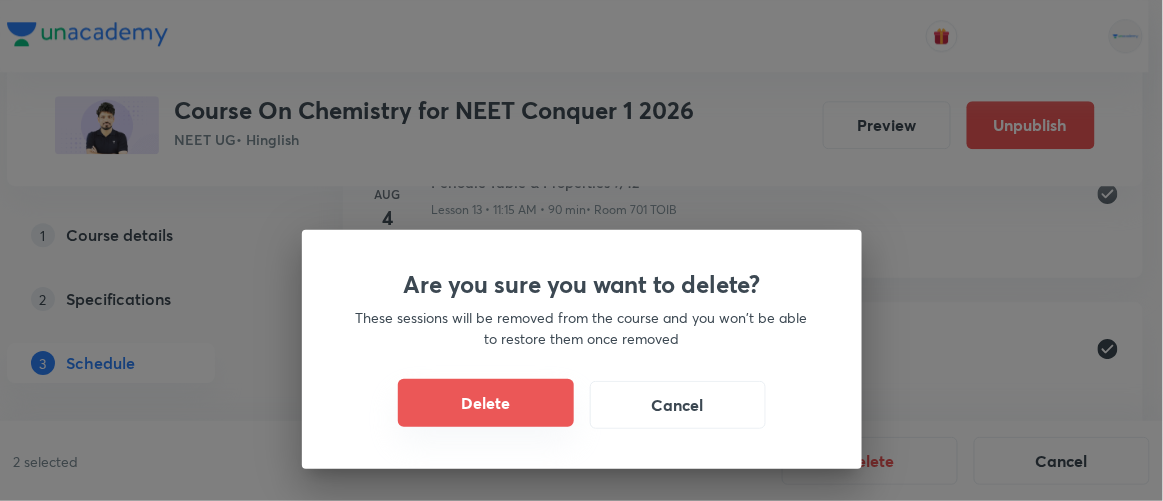 click on "Delete" at bounding box center (486, 403) 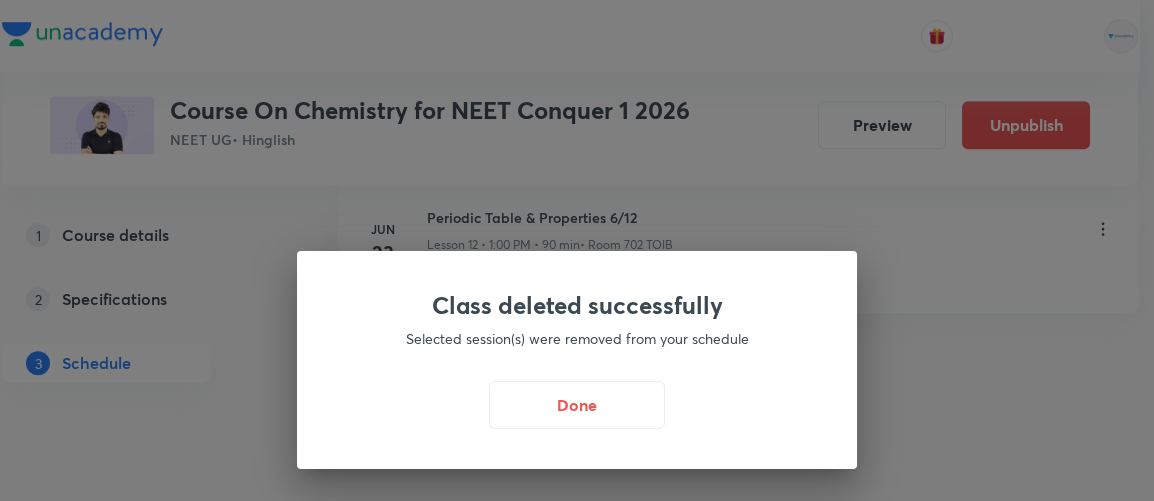 scroll, scrollTop: 2948, scrollLeft: 0, axis: vertical 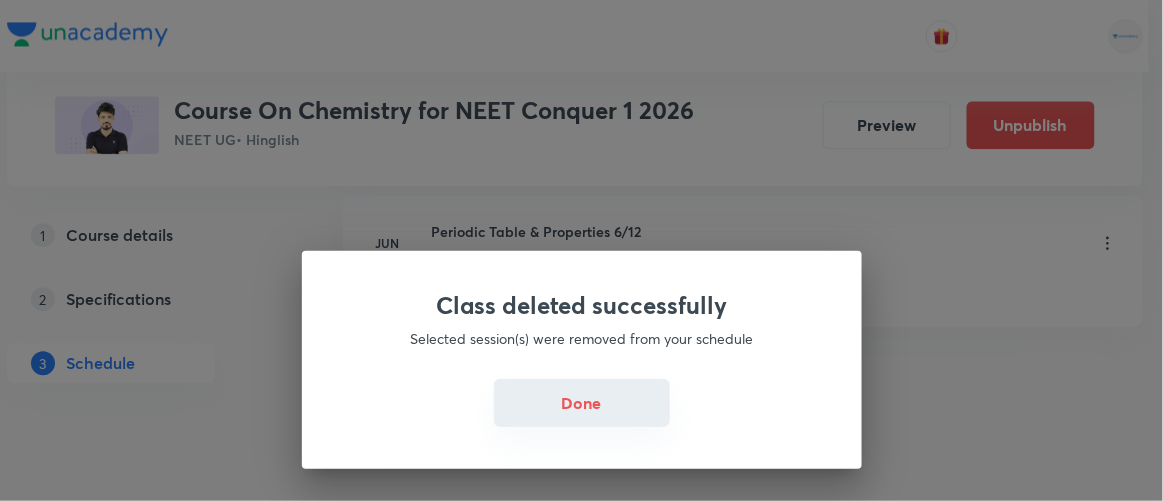 click on "Done" at bounding box center [582, 403] 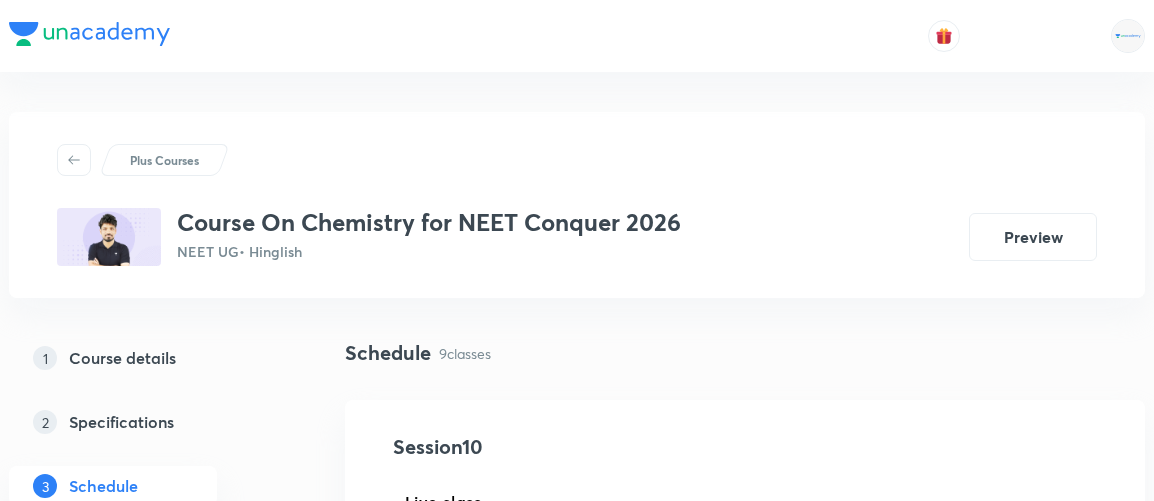 scroll, scrollTop: 0, scrollLeft: 0, axis: both 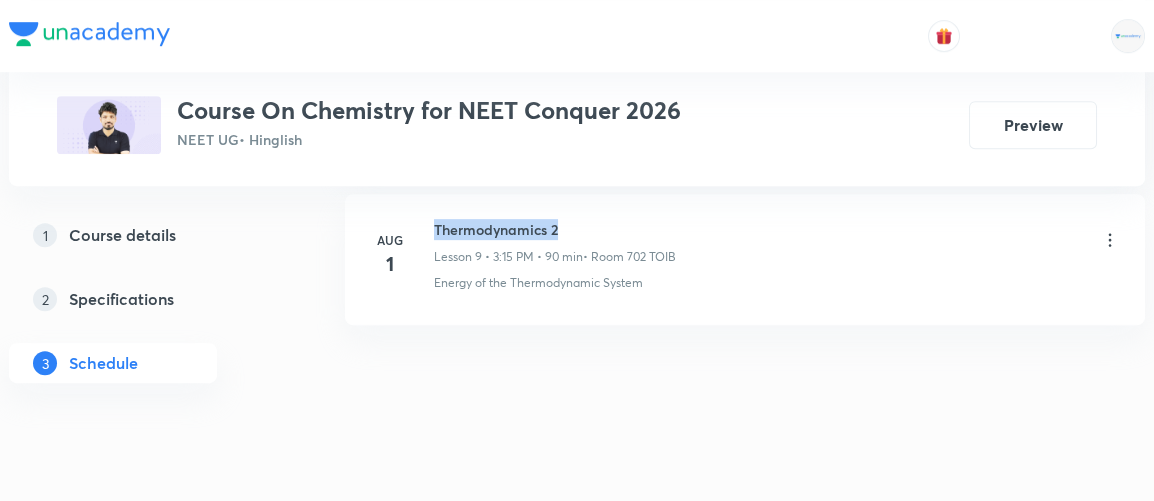drag, startPoint x: 435, startPoint y: 212, endPoint x: 576, endPoint y: 219, distance: 141.17365 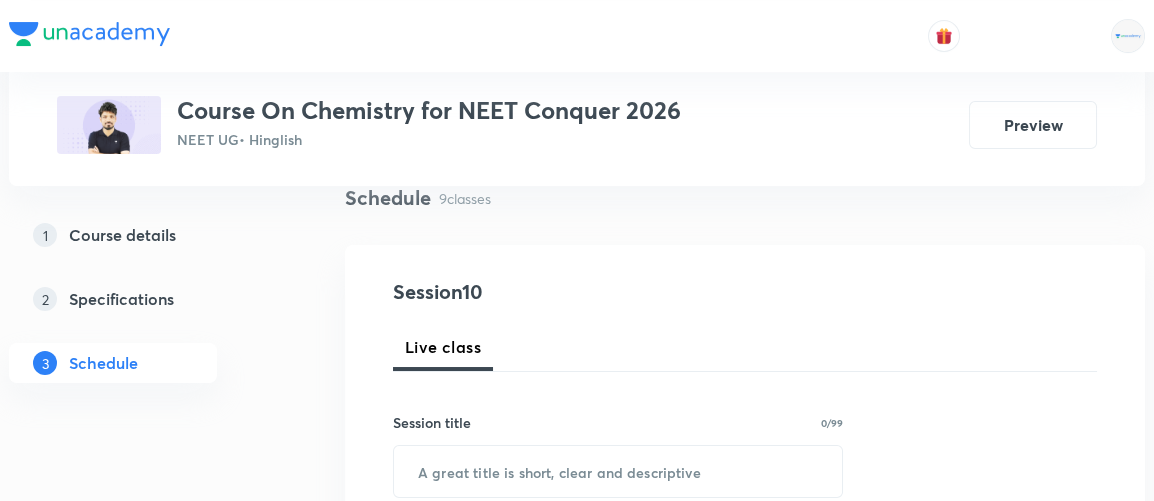scroll, scrollTop: 172, scrollLeft: 0, axis: vertical 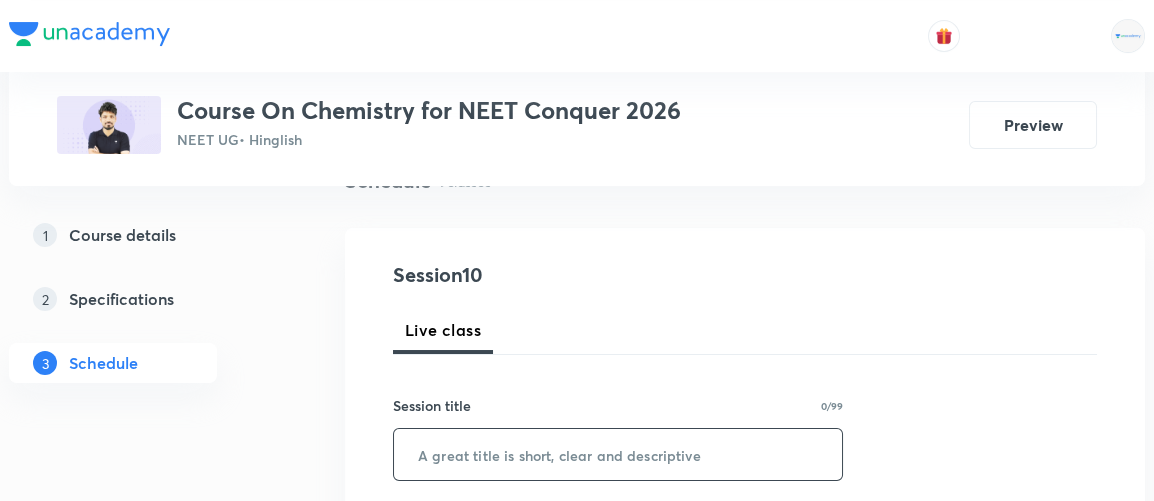 click at bounding box center [618, 454] 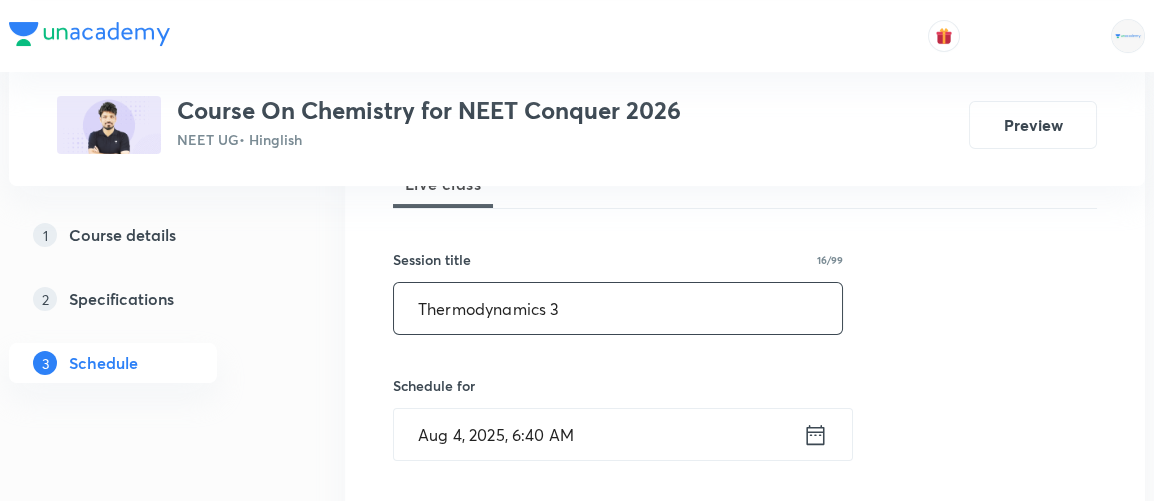 scroll, scrollTop: 321, scrollLeft: 0, axis: vertical 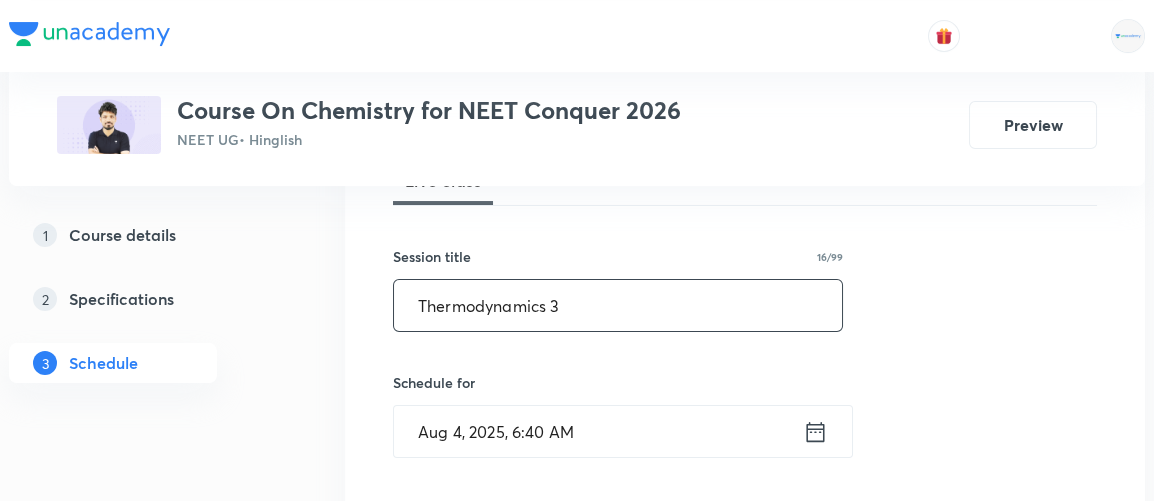type on "Thermodynamics 3" 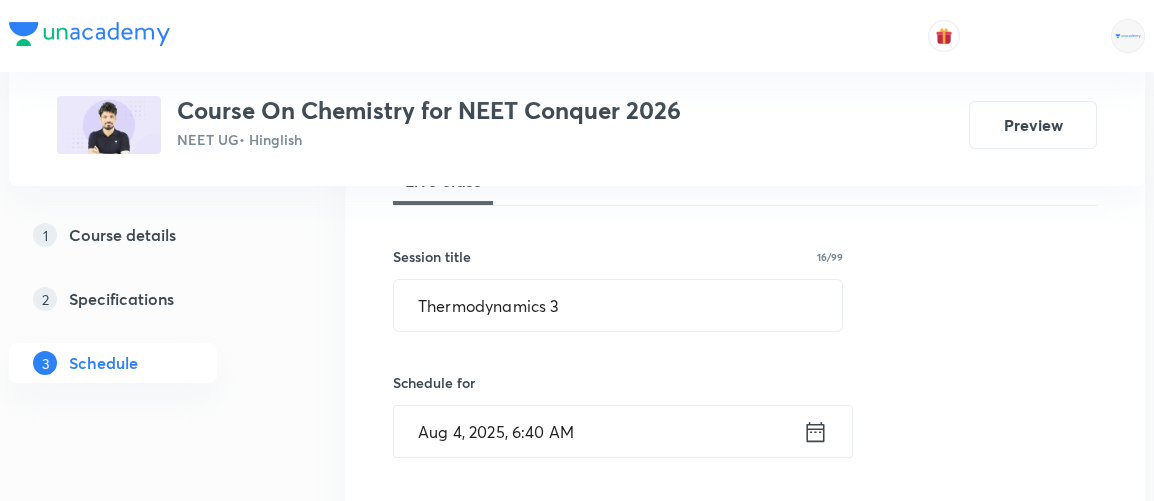 click 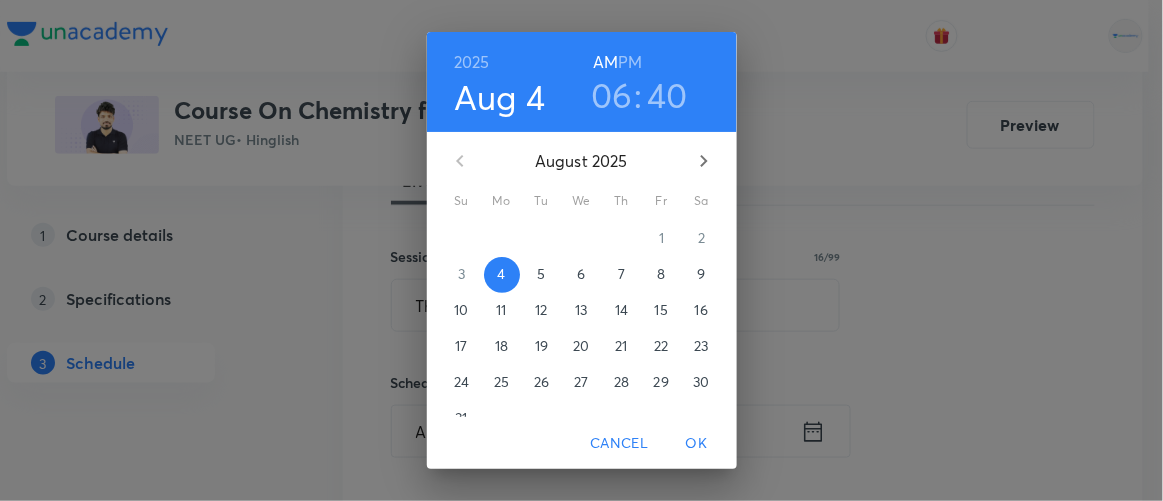 click on "06" at bounding box center [612, 95] 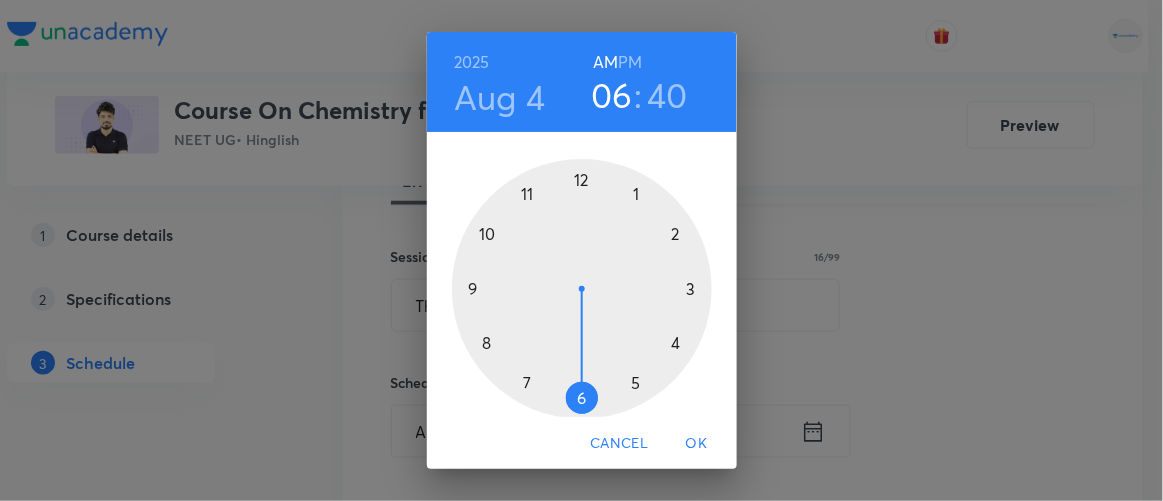 click at bounding box center (582, 289) 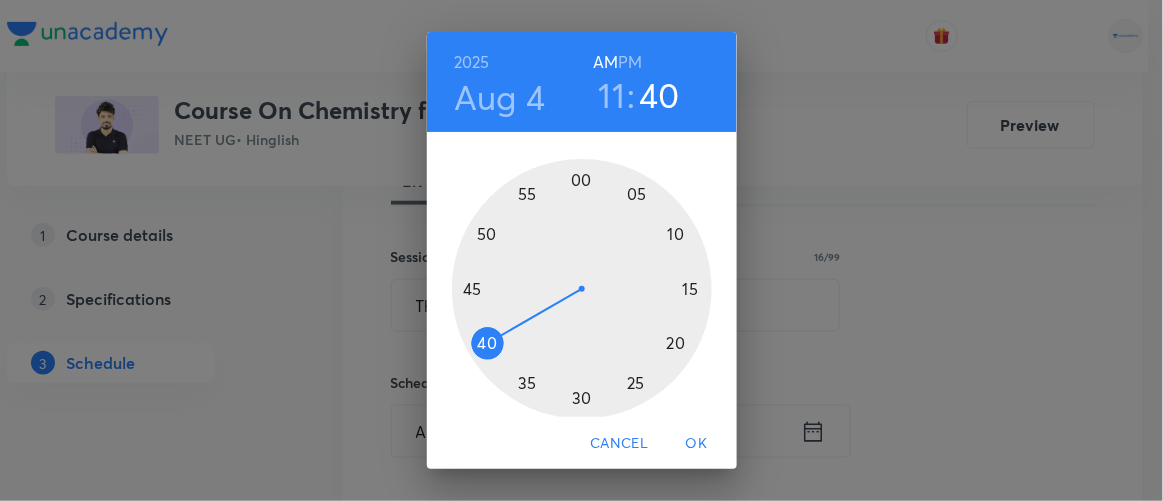 click at bounding box center (582, 289) 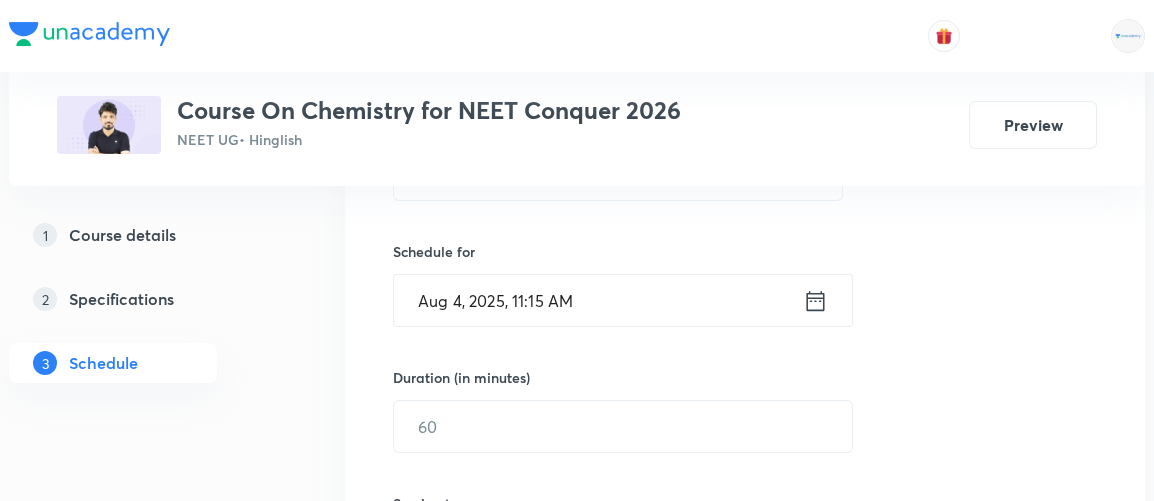 scroll, scrollTop: 459, scrollLeft: 0, axis: vertical 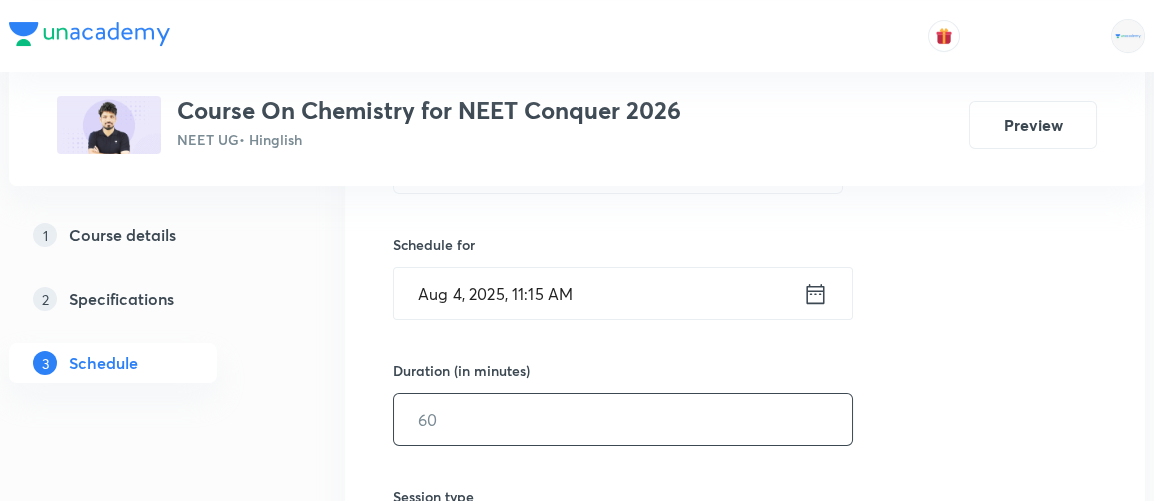 click at bounding box center [623, 419] 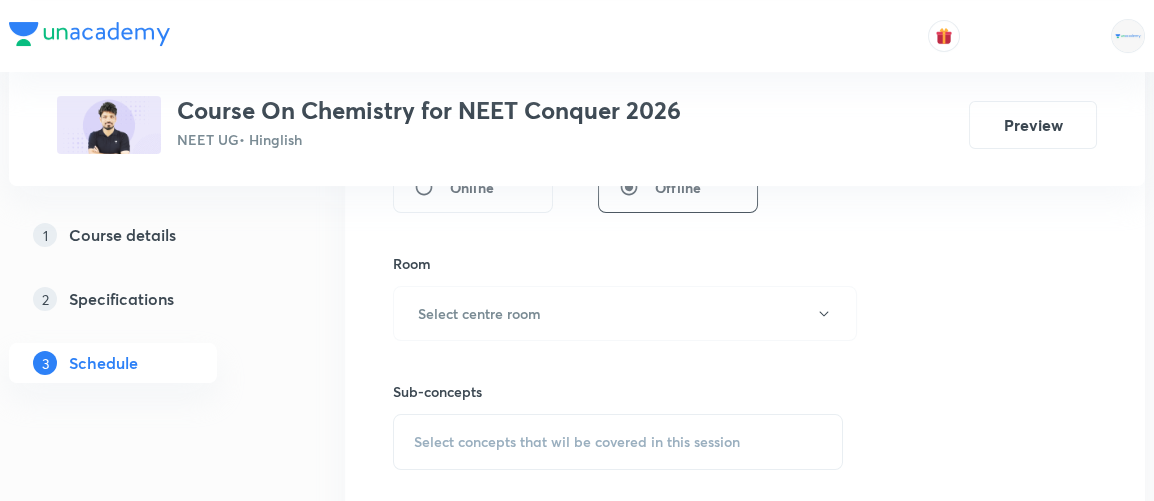 scroll, scrollTop: 819, scrollLeft: 0, axis: vertical 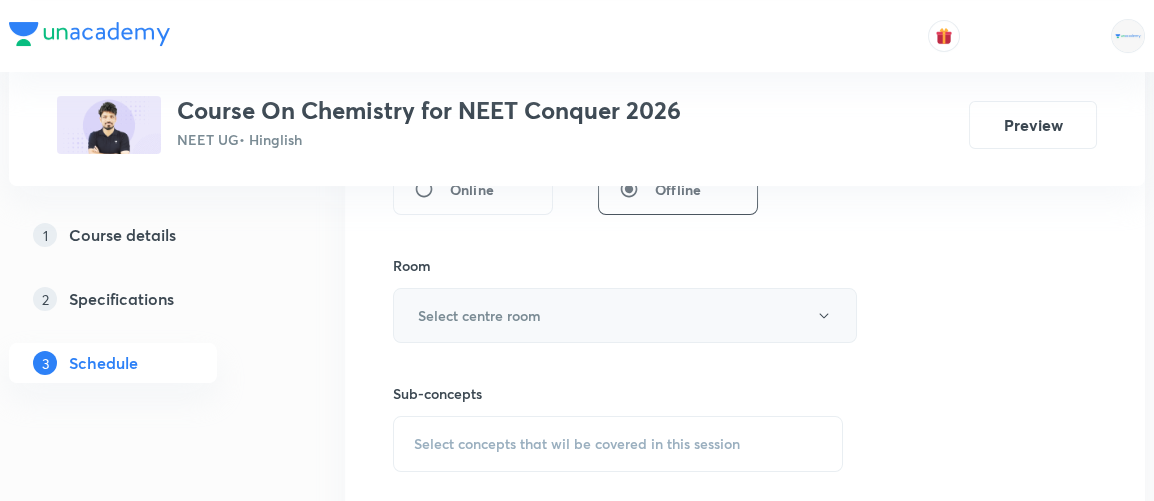 type on "90" 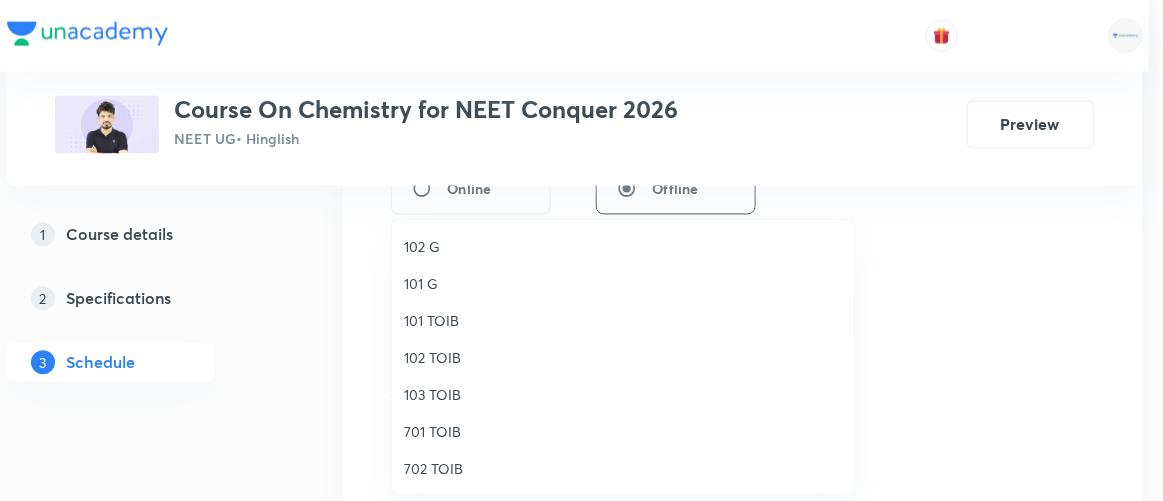click on "702 TOIB" at bounding box center (623, 468) 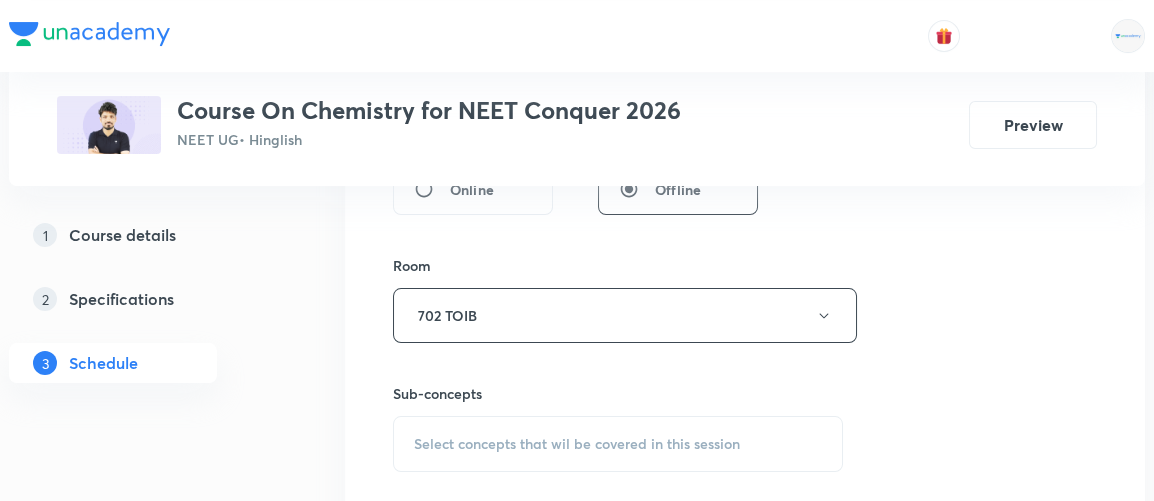 scroll, scrollTop: 914, scrollLeft: 0, axis: vertical 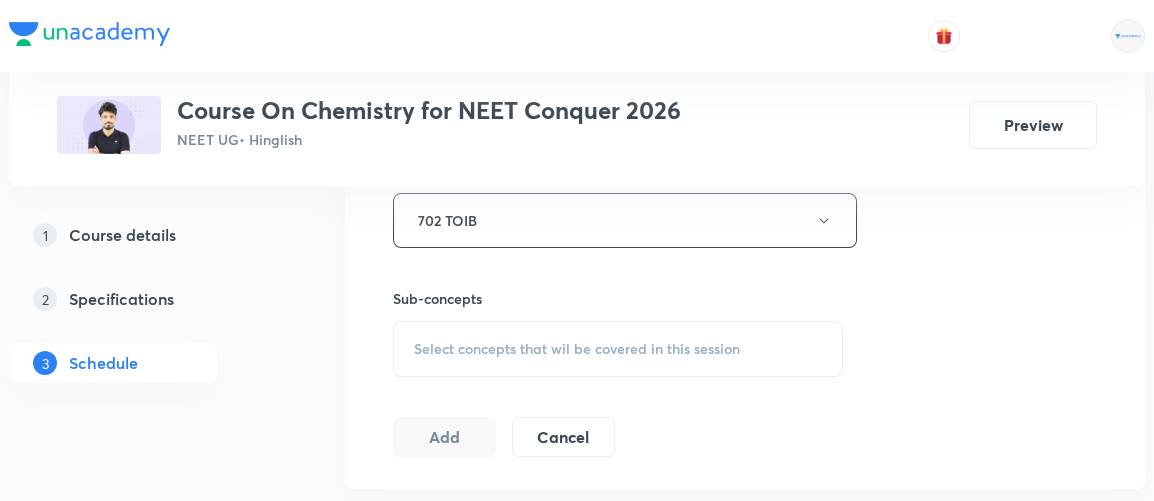 click on "Select concepts that wil be covered in this session" at bounding box center (577, 349) 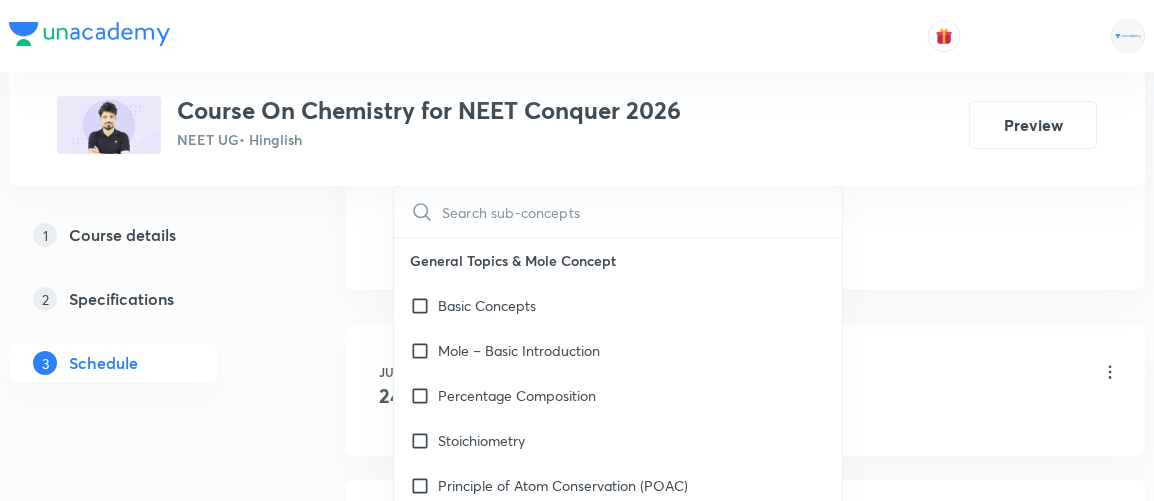 scroll, scrollTop: 1117, scrollLeft: 0, axis: vertical 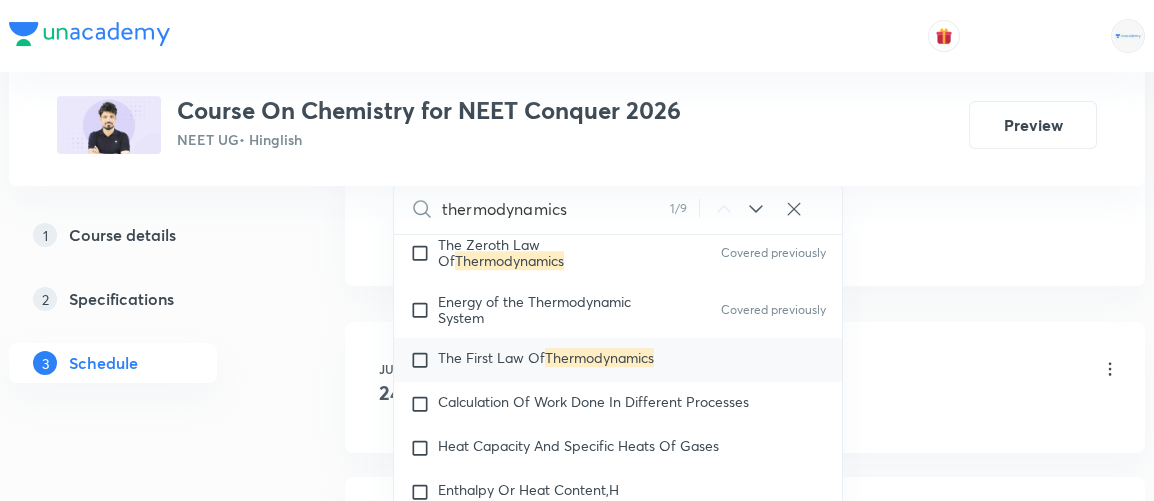 type on "thermodynamics" 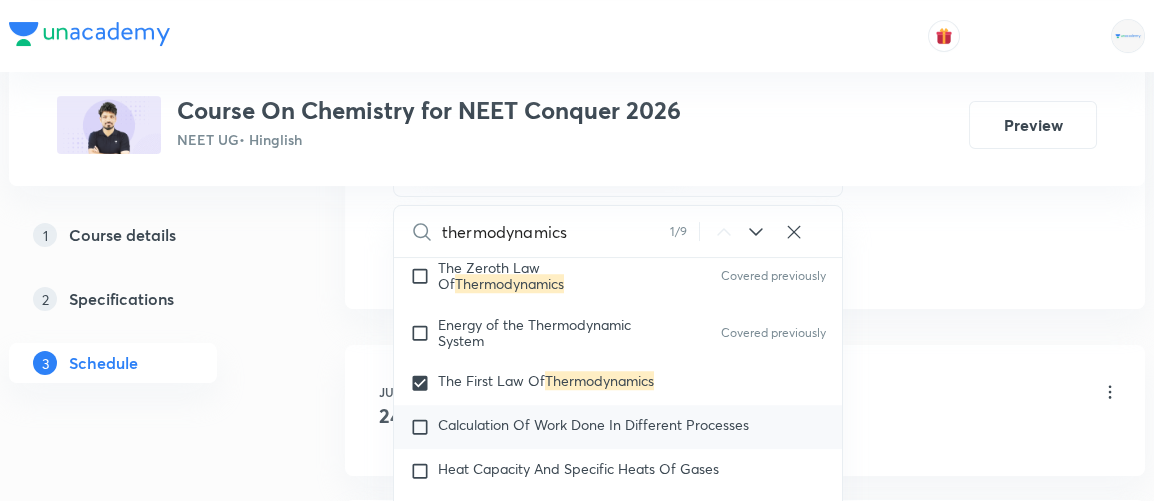 click on "Calculation Of Work Done In Different Processes" at bounding box center (593, 424) 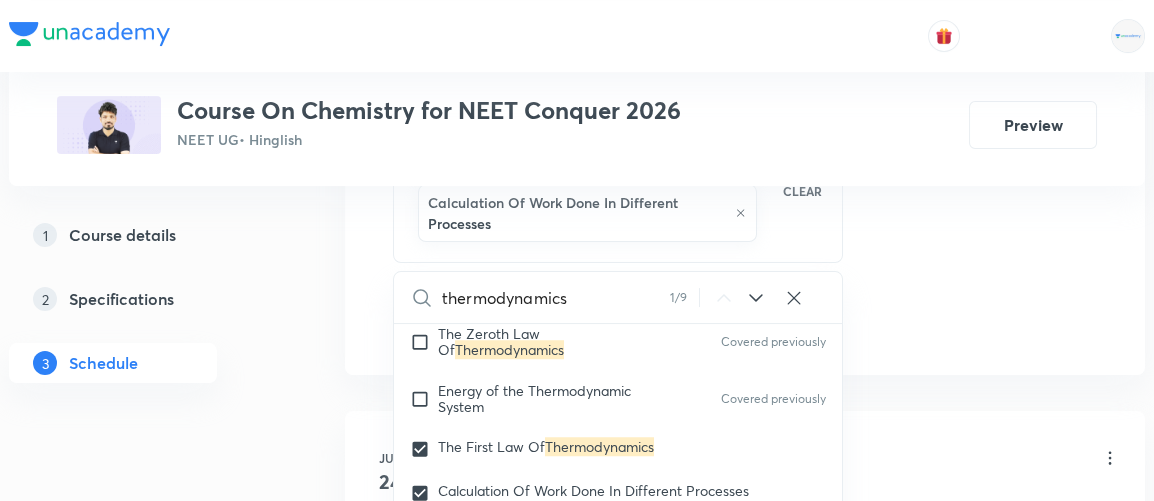 click on "Jul 24 Redox Reaction 1/10 Lesson 1 • 3:30 PM • 90 min  • Room 702 TOIB Oxidation Number Concept · Oxidation and Reduction Jul 25 Redox Reaction 2/10 Lesson 2 • 3:15 PM • 90 min  • Room 702 TOIB Calculation of n-Factor in a Reaction Jul 26 Redox Reaction 3/10 Lesson 3 • 3:15 PM • 90 min  • Room 702 TOIB Concept of Equivalent Mass · Balancing of Redox Reactions Jul 27 Redox Reaction 4/10 Lesson 4 • 9:30 AM • 90 min  • Room 702 TOIB Stoichiometry of Redox Reactions and Concept of Gram Equivalents Jul 29 Redox Reaction 5/10 Lesson 5 • 3:15 PM • 90 min  • Room 702 TOIB Types of Titrations · Volumetric Analysis Jul 30 Redox Reaction 6/10 Lesson 6 • 11:15 AM • 90 min  • Room 702 TOIB Applications of Redox Reactions Jul 30 Redox Reaction 7/10 Lesson 7 • 1:00 PM • 90 min  • Room 702 TOIB Method for Calculation of Atomic Weights and Molecular Weights Jul 31 Thermodynamics 1 Lesson 8 • 1:30 PM • 90 min  • Room 702 TOIB Fundamentals Of Thermodynamics · Aug 1" at bounding box center (745, 1105) 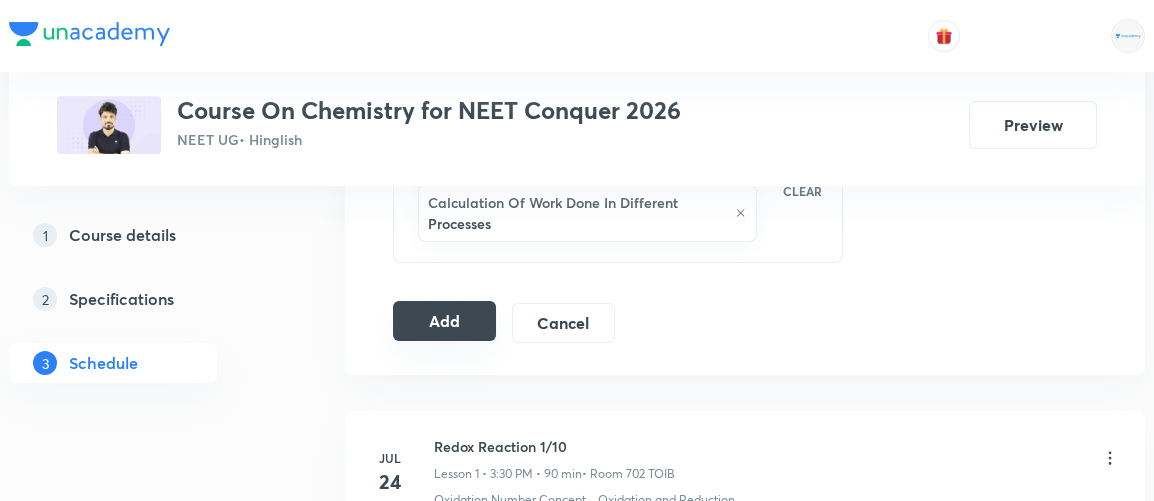 click on "Add" at bounding box center (444, 321) 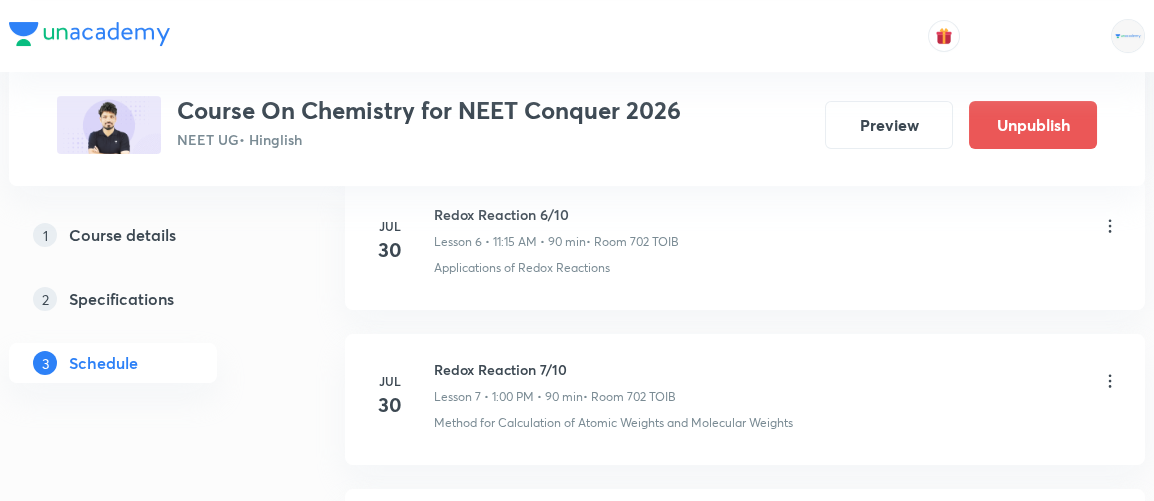 scroll, scrollTop: 1726, scrollLeft: 0, axis: vertical 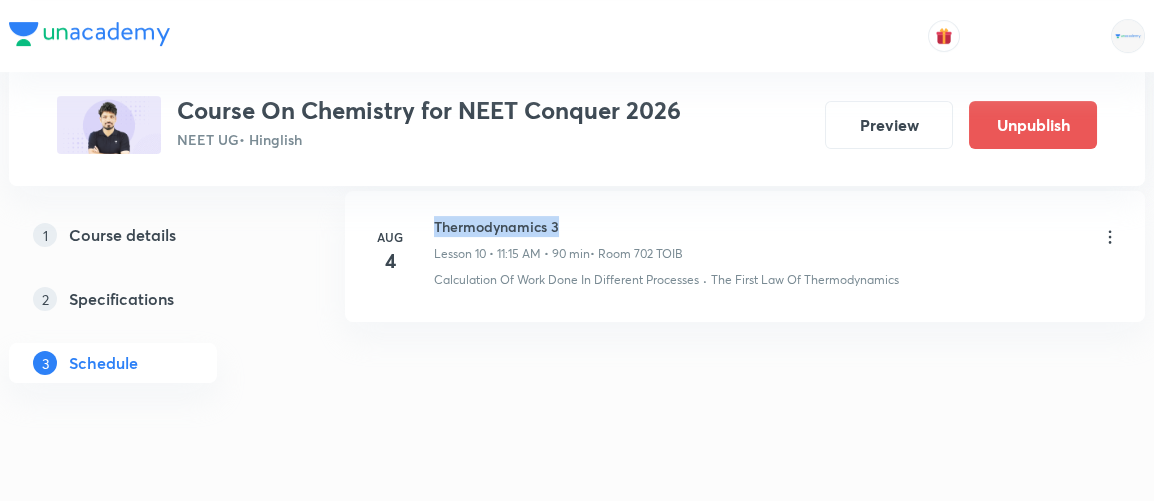 drag, startPoint x: 436, startPoint y: 216, endPoint x: 570, endPoint y: 200, distance: 134.95184 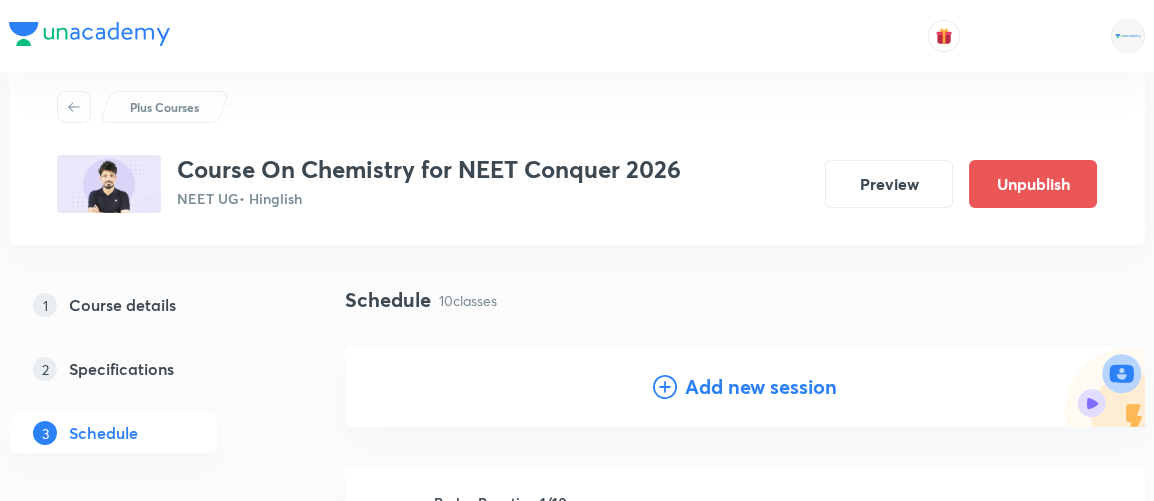 scroll, scrollTop: 57, scrollLeft: 0, axis: vertical 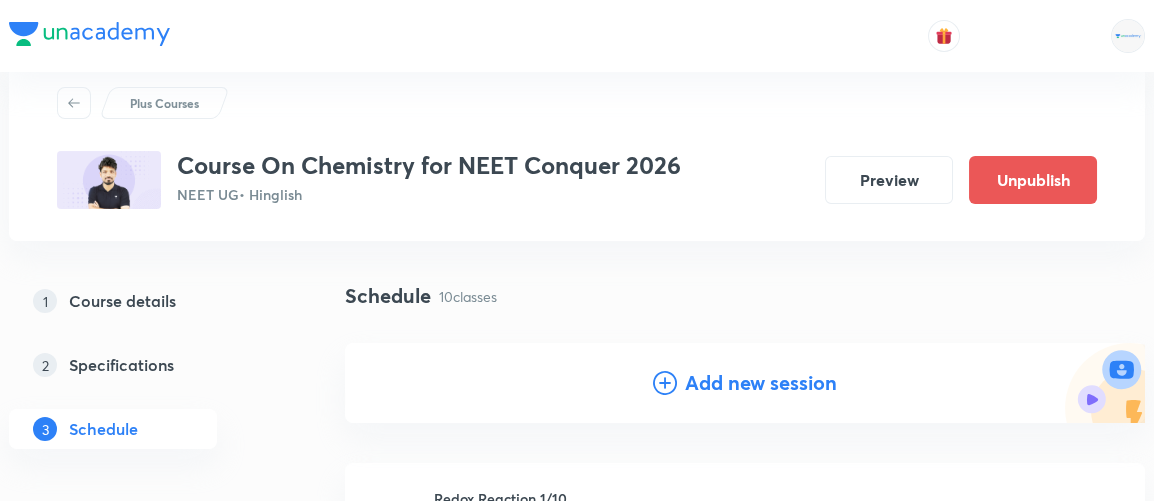 click on "Add new session" at bounding box center [761, 383] 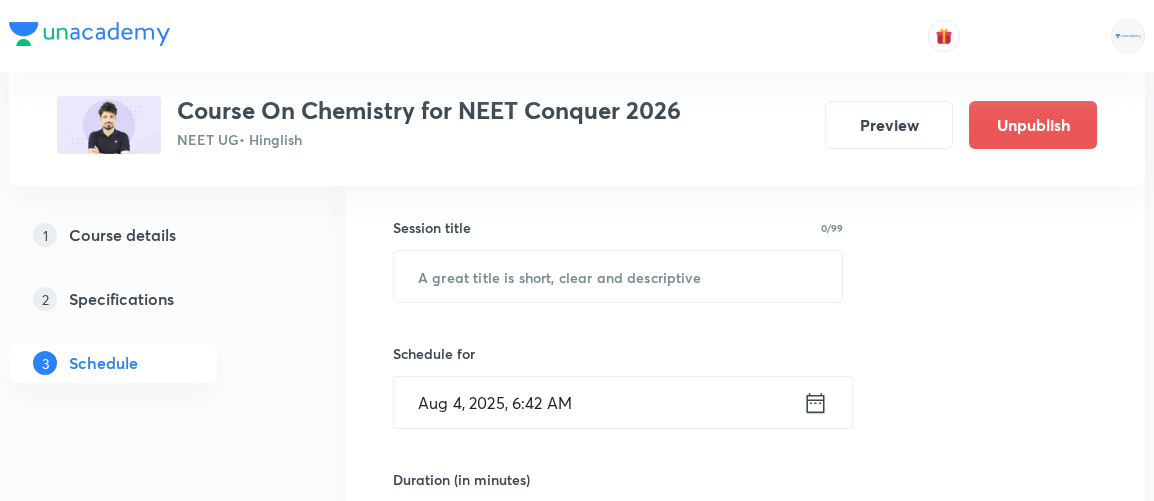 scroll, scrollTop: 352, scrollLeft: 0, axis: vertical 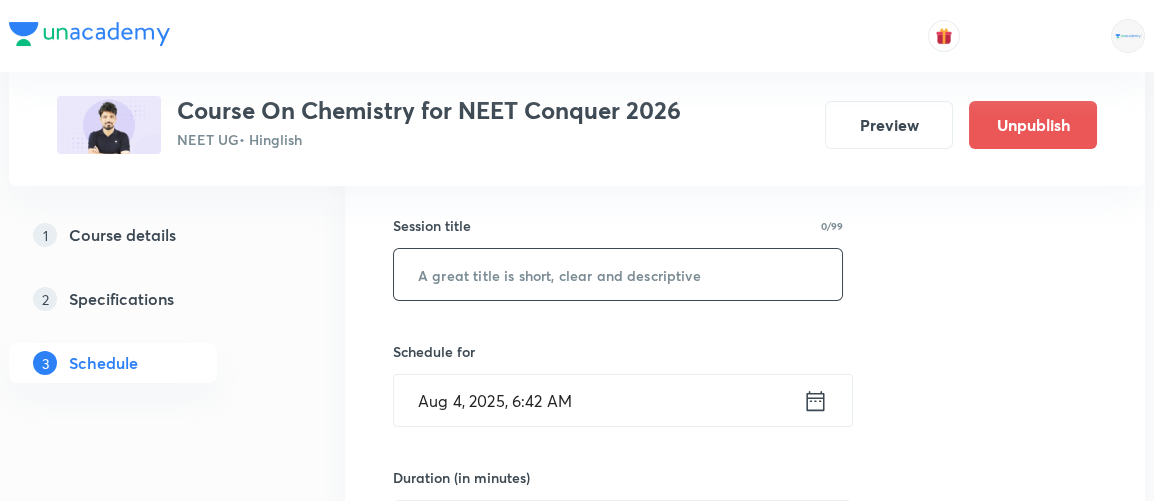 click at bounding box center (618, 274) 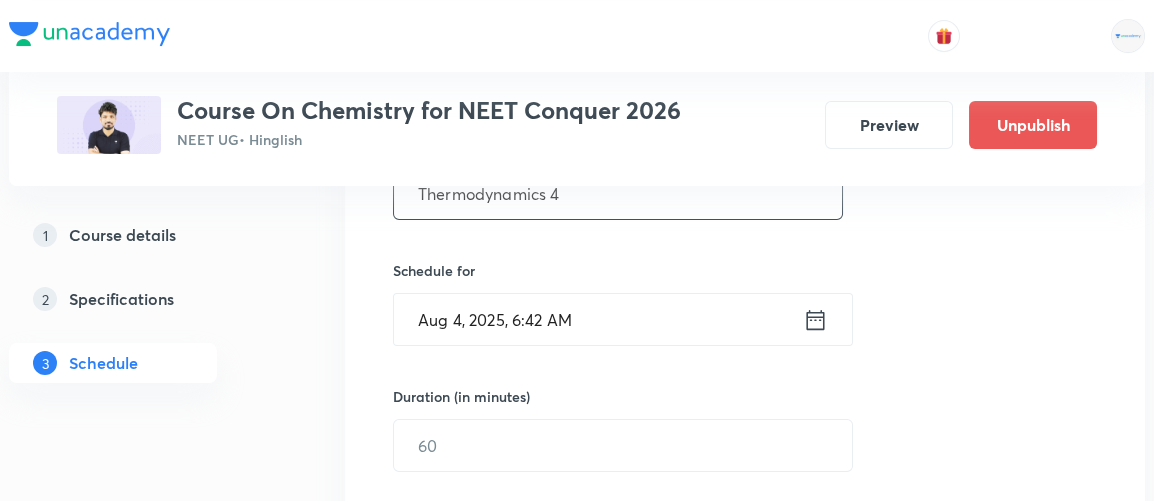 scroll, scrollTop: 450, scrollLeft: 0, axis: vertical 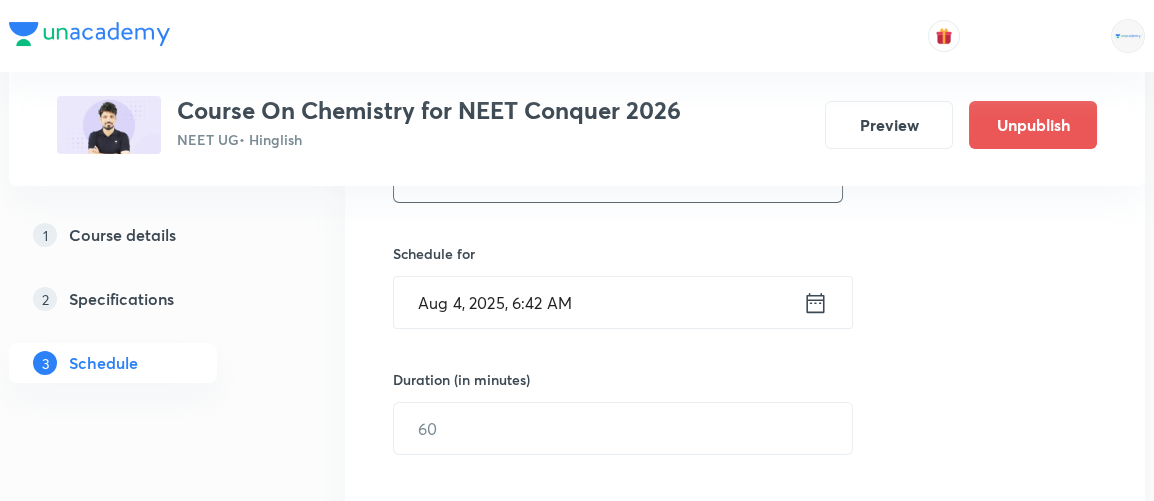 type on "Thermodynamics 4" 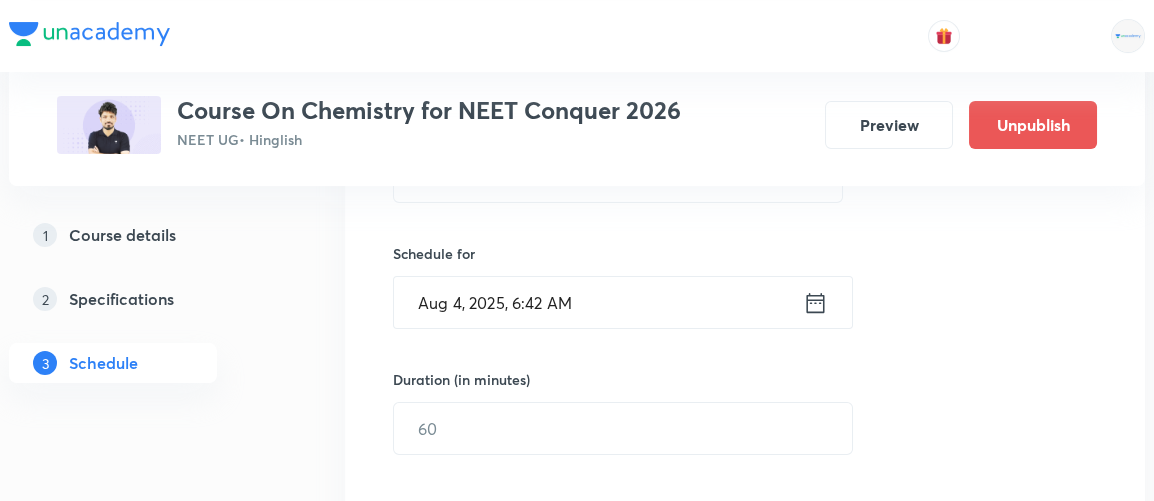click 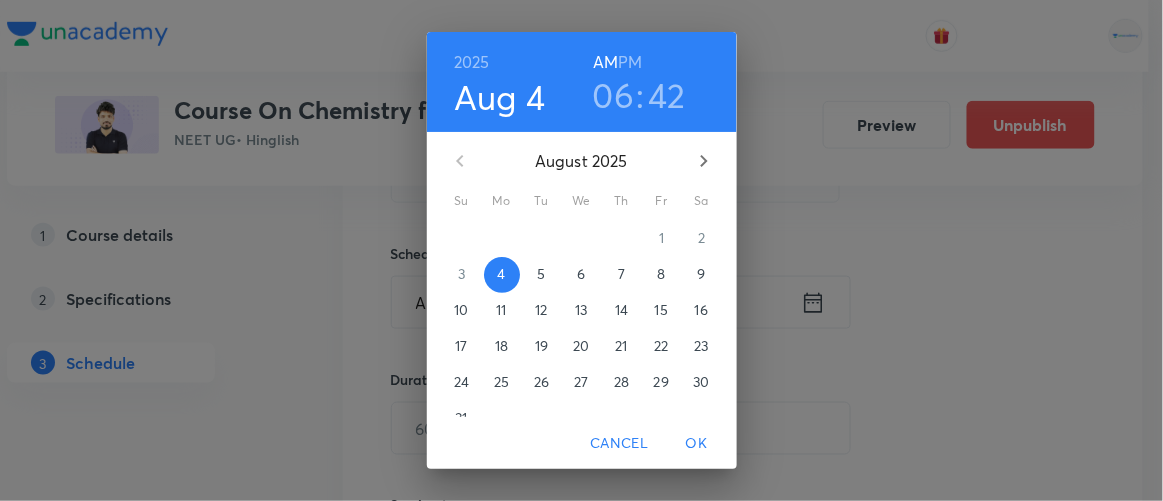 click on "PM" at bounding box center (630, 62) 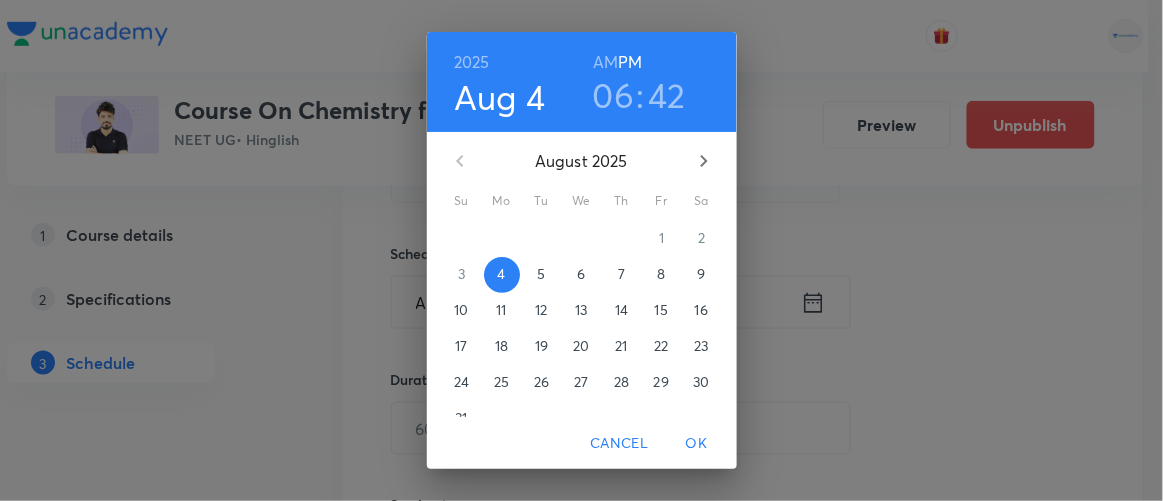 click on "06" at bounding box center (614, 95) 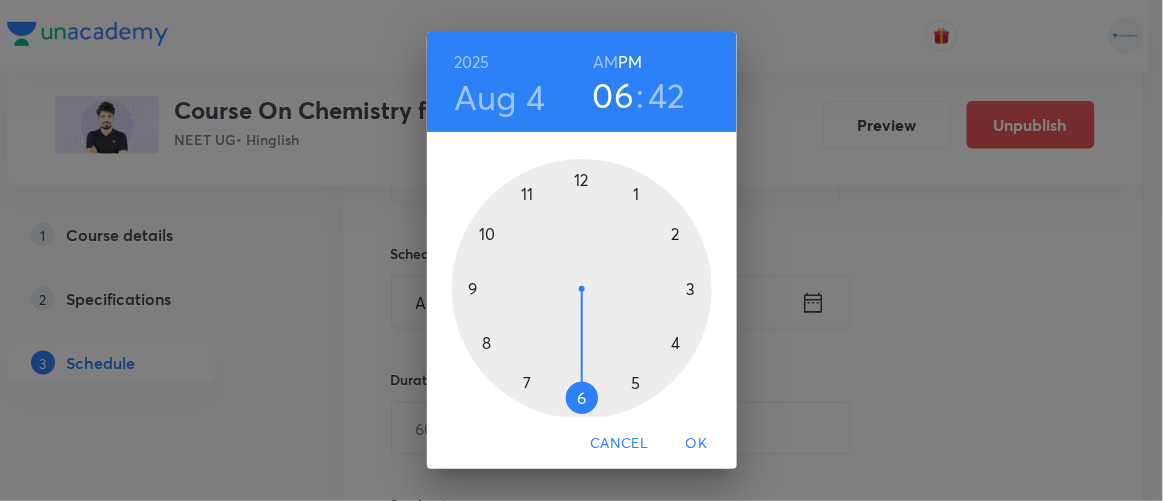 click at bounding box center [582, 289] 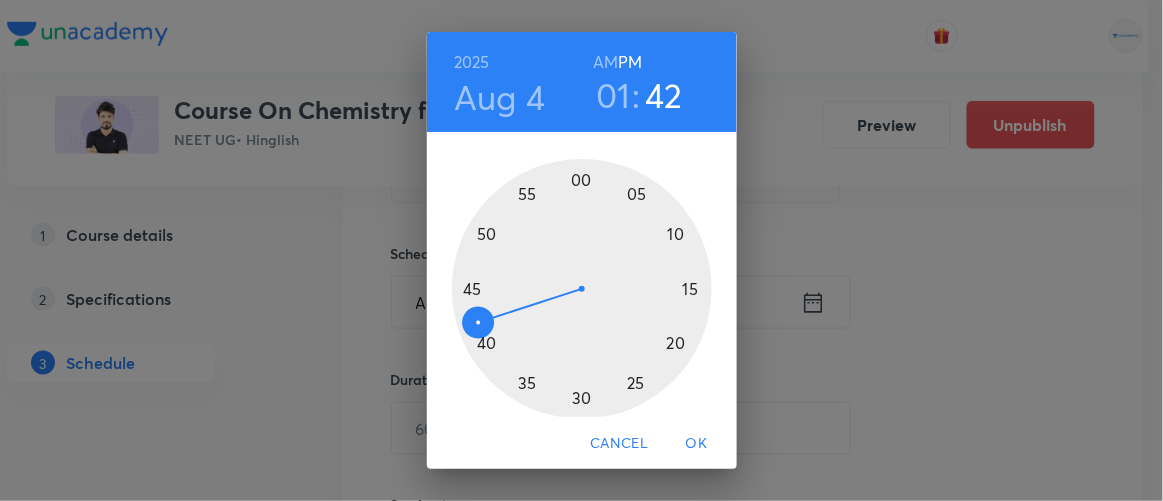 click at bounding box center (582, 289) 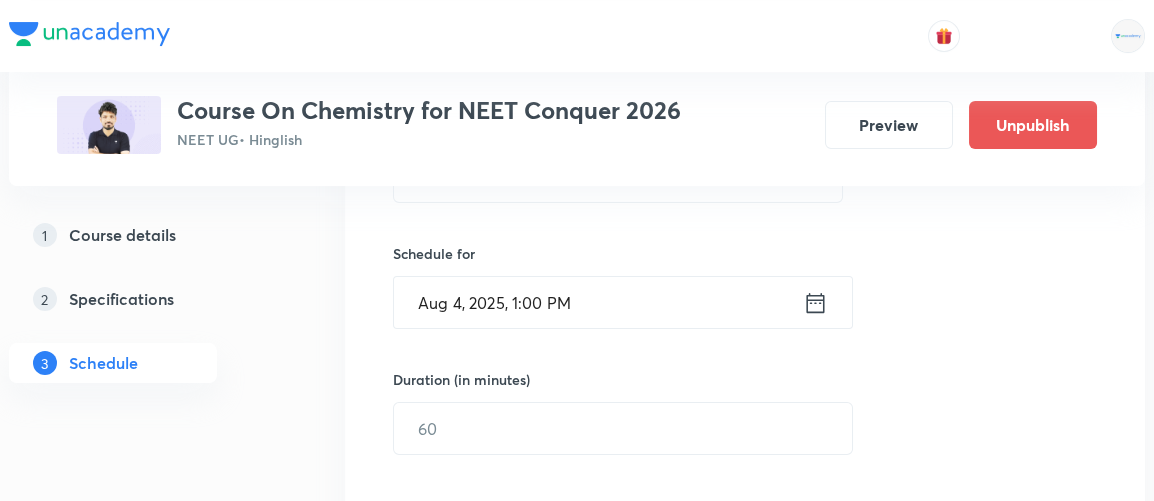 scroll, scrollTop: 521, scrollLeft: 0, axis: vertical 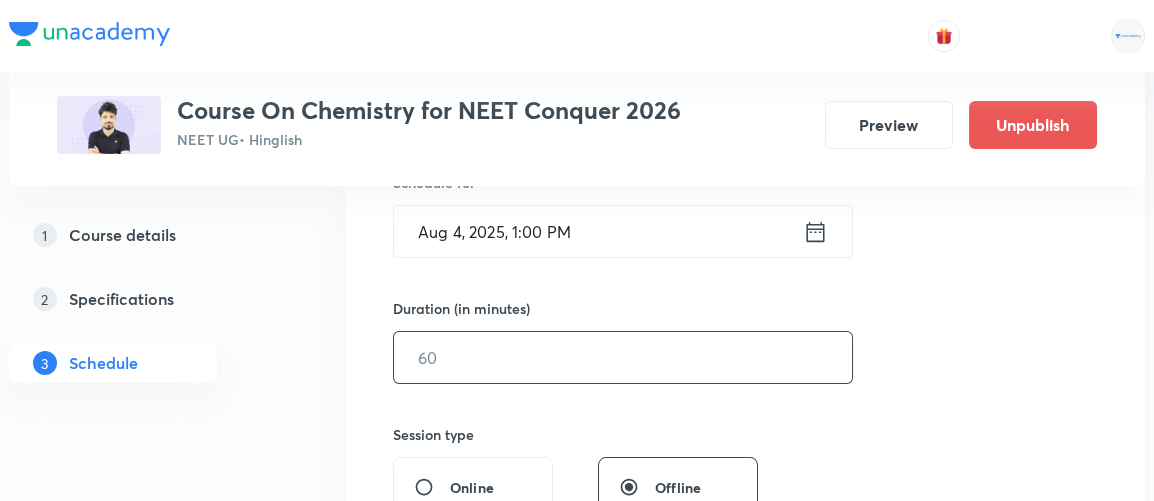 click at bounding box center (623, 357) 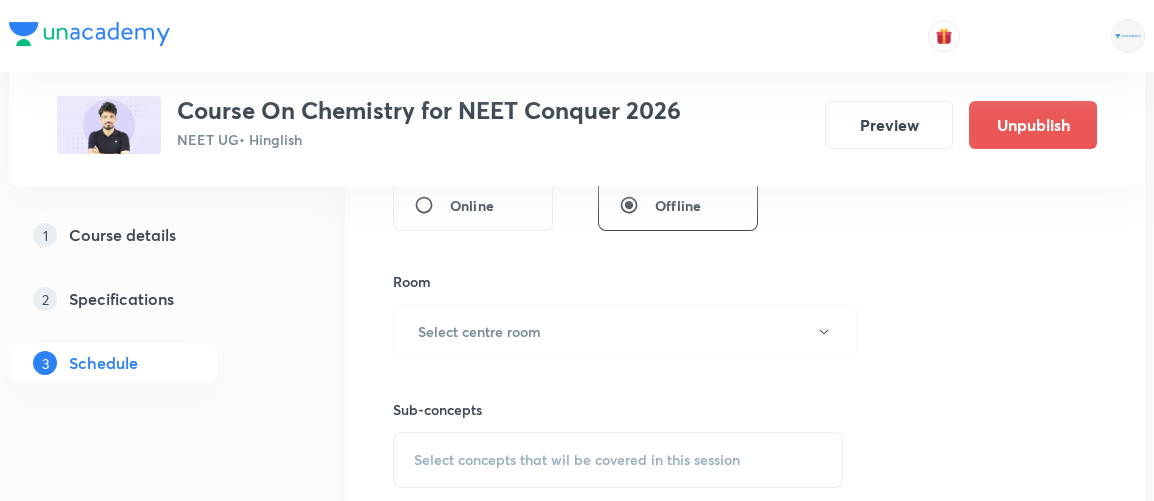 scroll, scrollTop: 805, scrollLeft: 0, axis: vertical 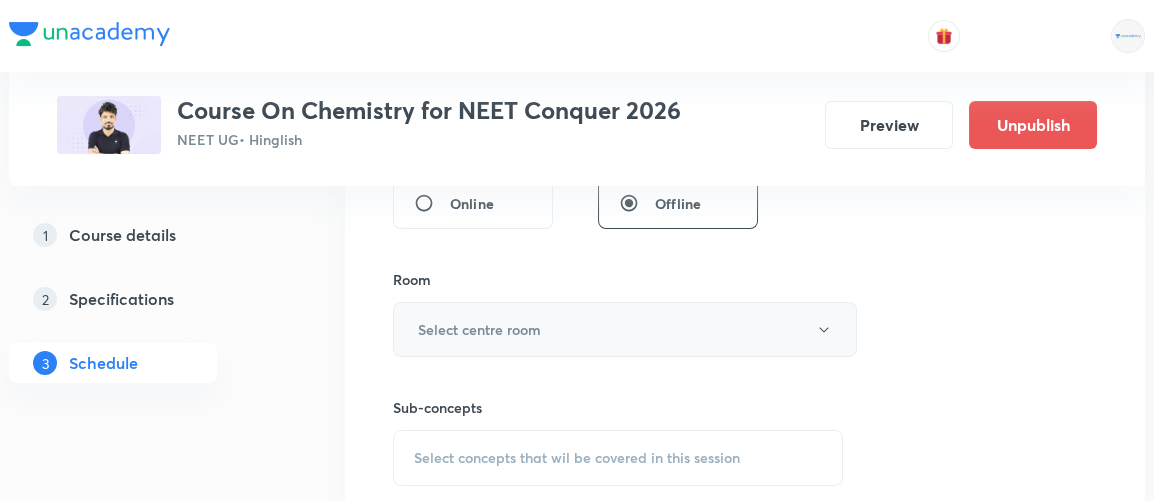 type on "90" 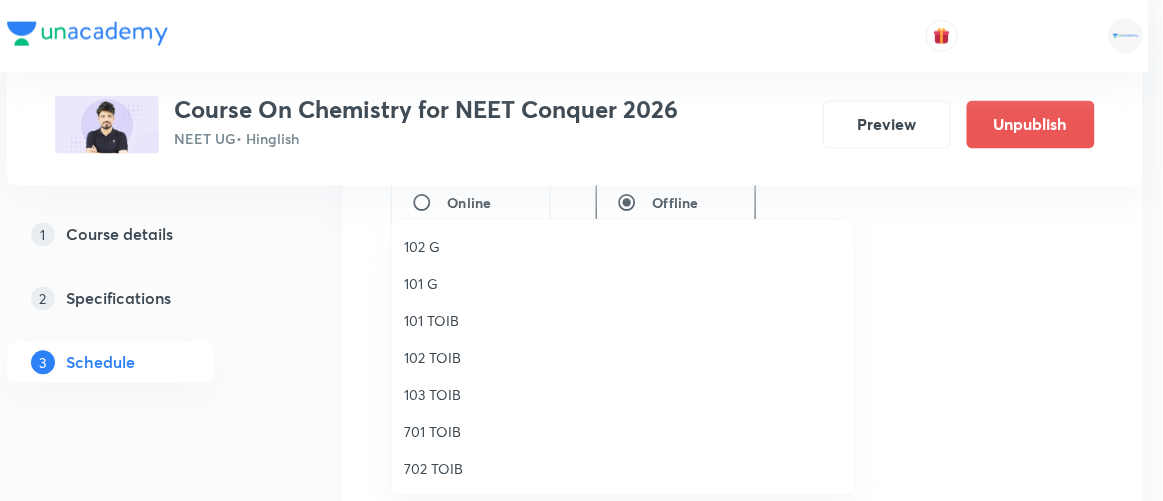 click on "702 TOIB" at bounding box center (623, 468) 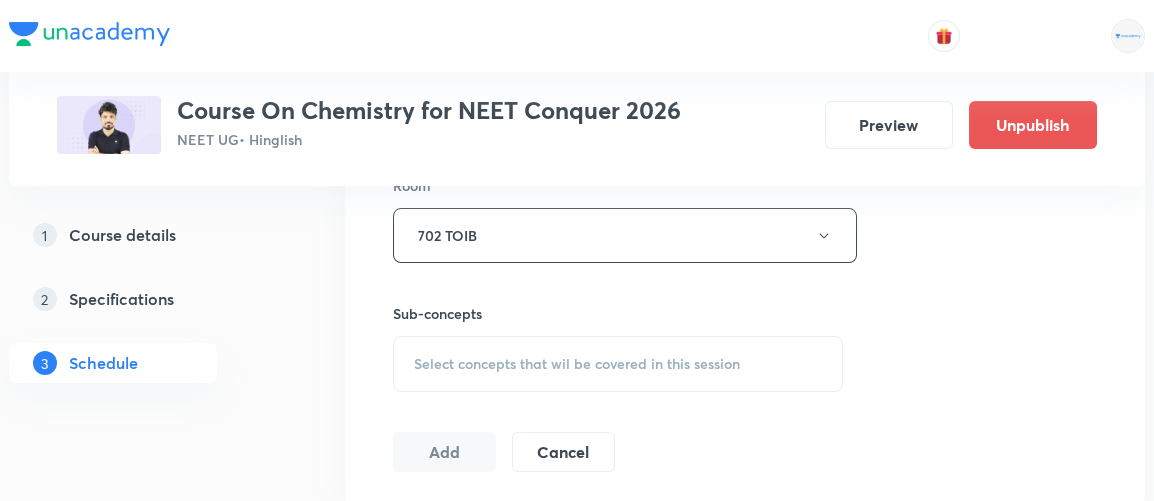scroll, scrollTop: 901, scrollLeft: 0, axis: vertical 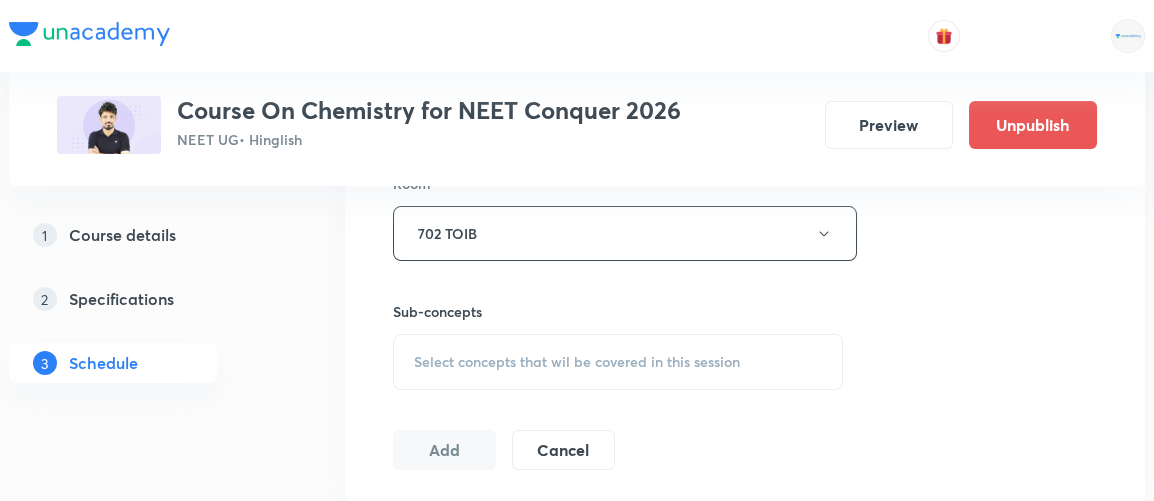 click on "Select concepts that wil be covered in this session" at bounding box center (577, 362) 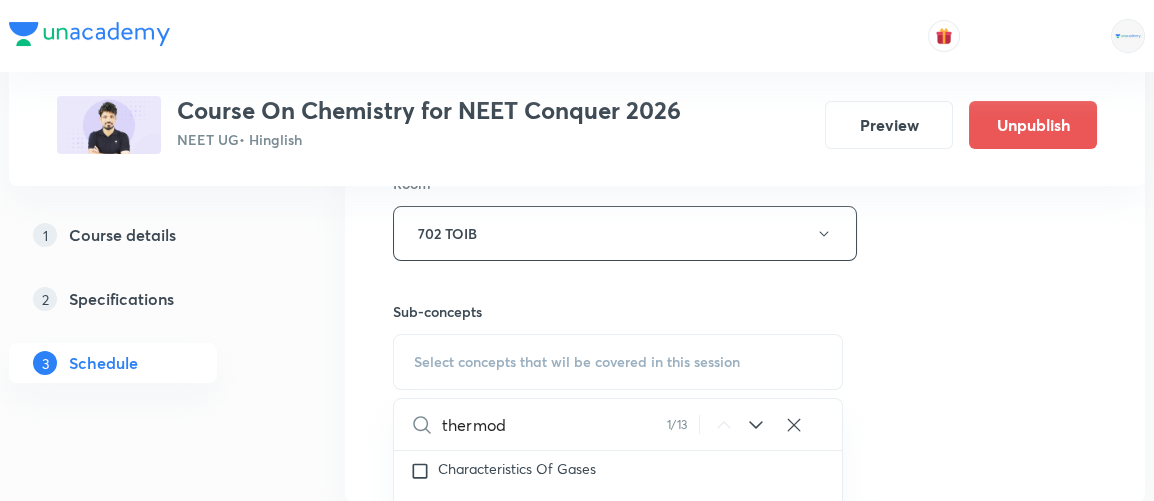 scroll, scrollTop: 4412, scrollLeft: 0, axis: vertical 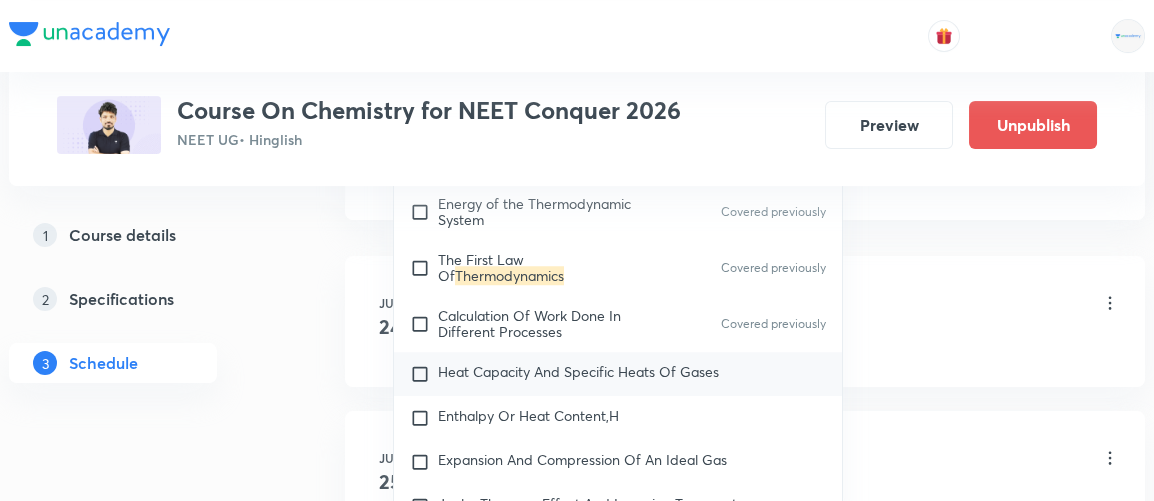 type on "thermodynamics" 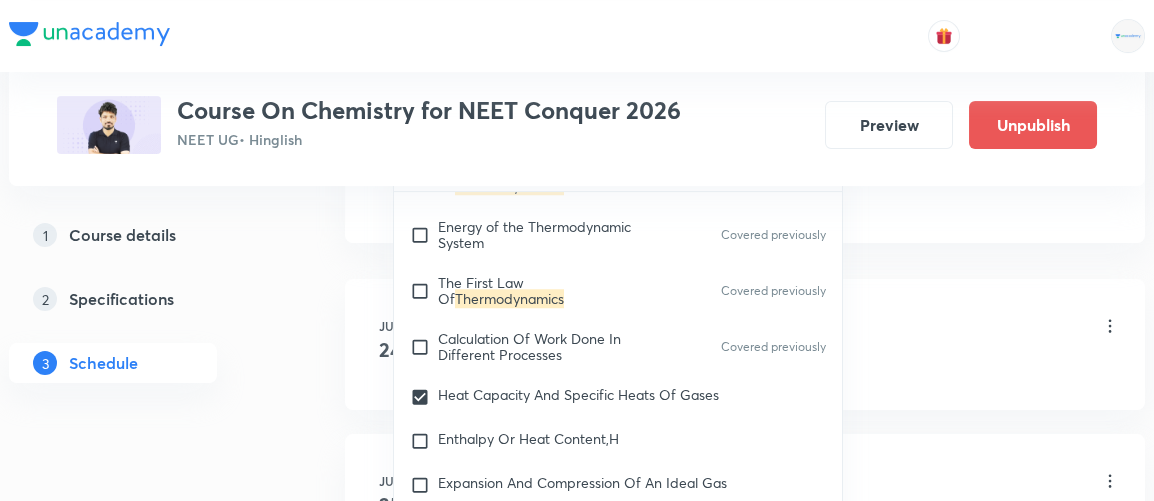 click on "Plus Courses Course On Chemistry for NEET Conquer 2026 NEET UG  • Hinglish Preview Unpublish 1 Course details 2 Specifications 3 Schedule Schedule 10  classes Session  11 Live class Session title 16/99 Thermodynamics 4 ​ Schedule for Aug 4, 2025, 1:00 PM ​ Duration (in minutes) 90 ​   Session type Online Offline Room 702 TOIB Sub-concepts Heat Capacity And Specific Heats Of Gases CLEAR thermodynamics 1 / 9 ​ General Topics & Mole Concept Basic Concepts Mole – Basic Introduction Percentage Composition Stoichiometry Principle of Atom Conservation (POAC) Relation between Stoichiometric Quantities Application of Mole Concept: Gravimetric Analysis Electronic Configuration Of Atoms (Hund's rule)  Quantum Numbers (Magnetic Quantum no.) Quantum Numbers(Pauli's Exclusion law) Mean Molar Mass or Molecular Mass Variation of Conductivity with Concentration Mechanism of Corrosion Atomic Structure Discovery Of Electron Some Prerequisites of Physics Discovery Of Protons And Neutrons Atomic Models Nature of Waves" at bounding box center [577, 444] 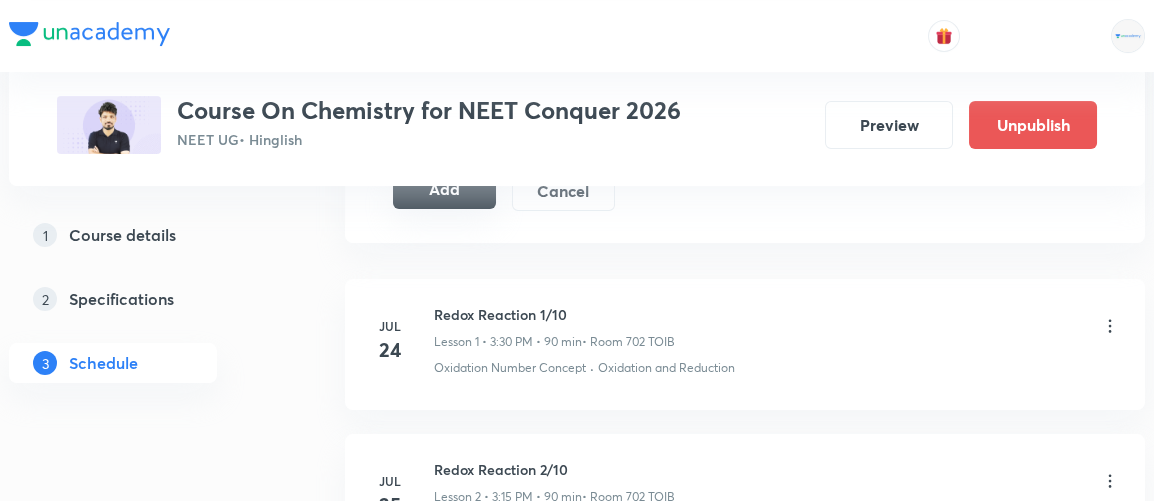 click on "Add" at bounding box center (444, 189) 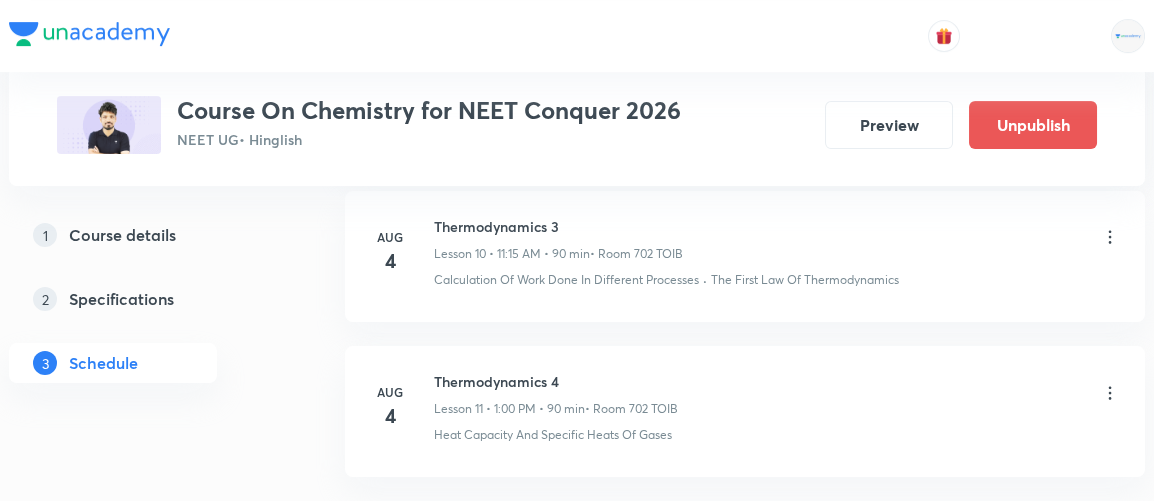 scroll, scrollTop: 1880, scrollLeft: 0, axis: vertical 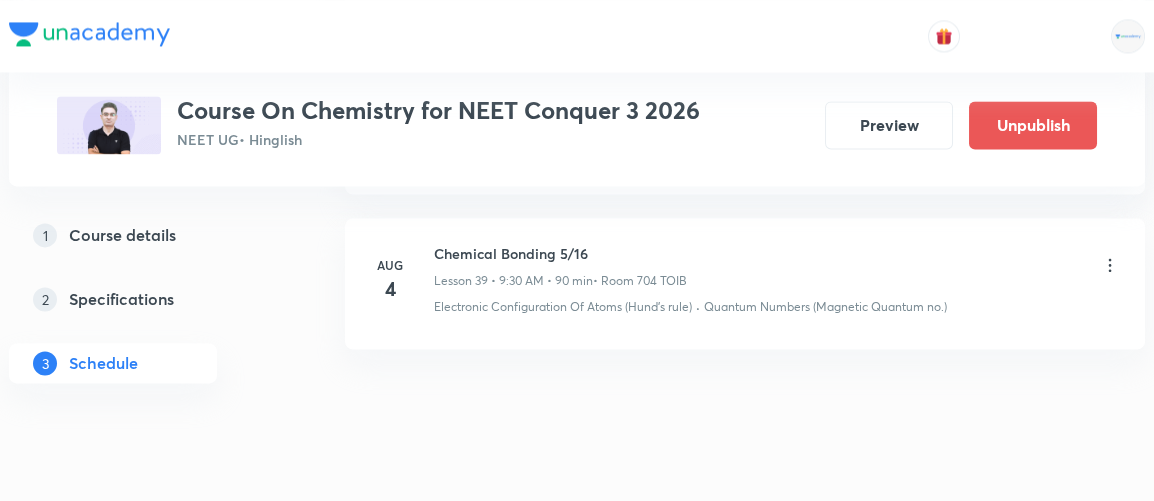 click 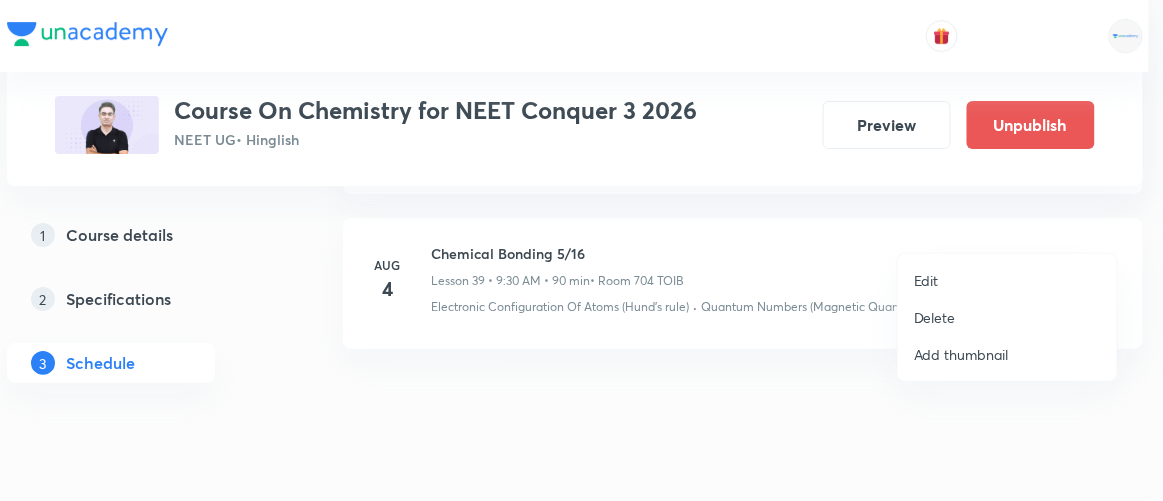 click on "Edit" at bounding box center [926, 280] 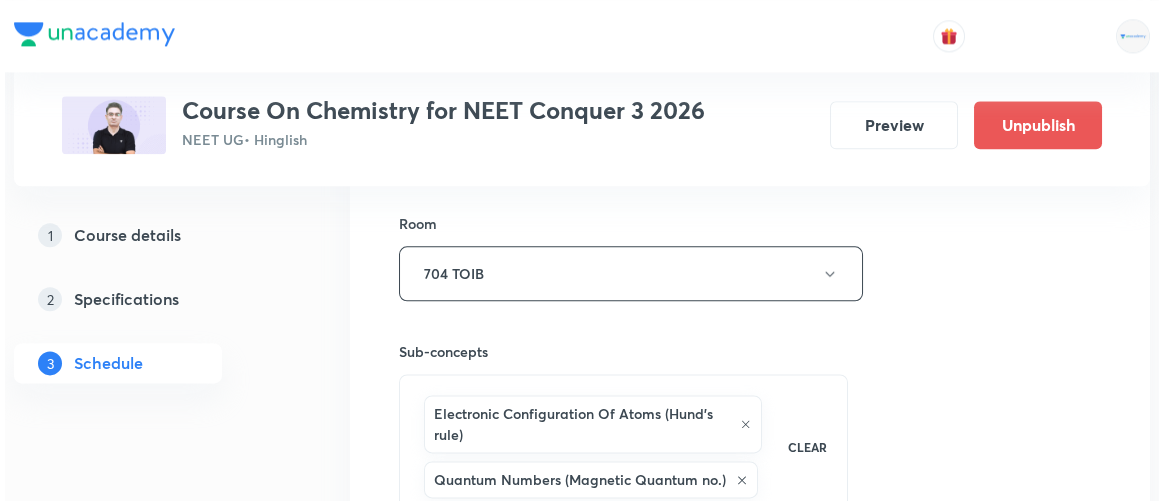 scroll, scrollTop: 6807, scrollLeft: 0, axis: vertical 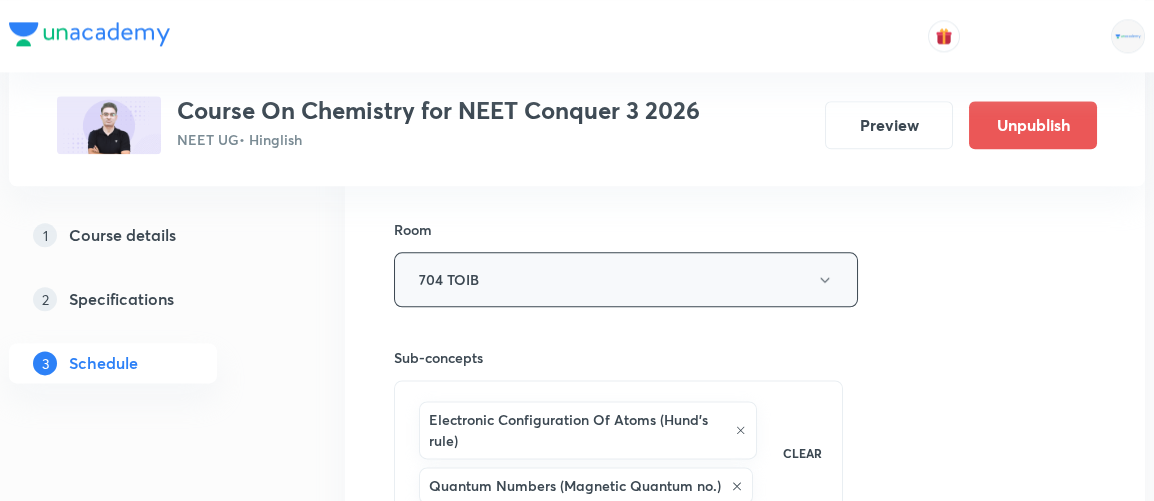 click on "704 TOIB" at bounding box center (626, 279) 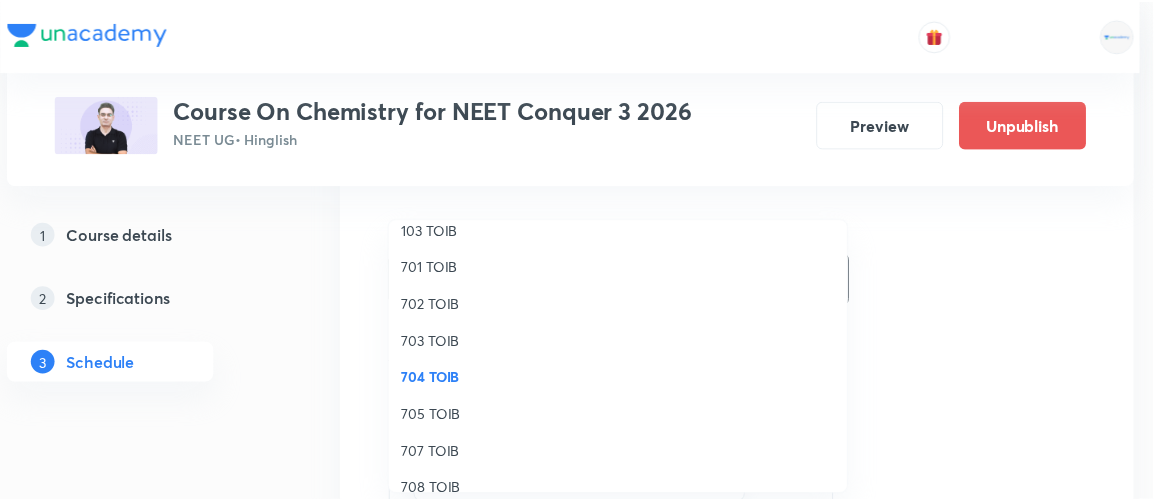 scroll, scrollTop: 184, scrollLeft: 0, axis: vertical 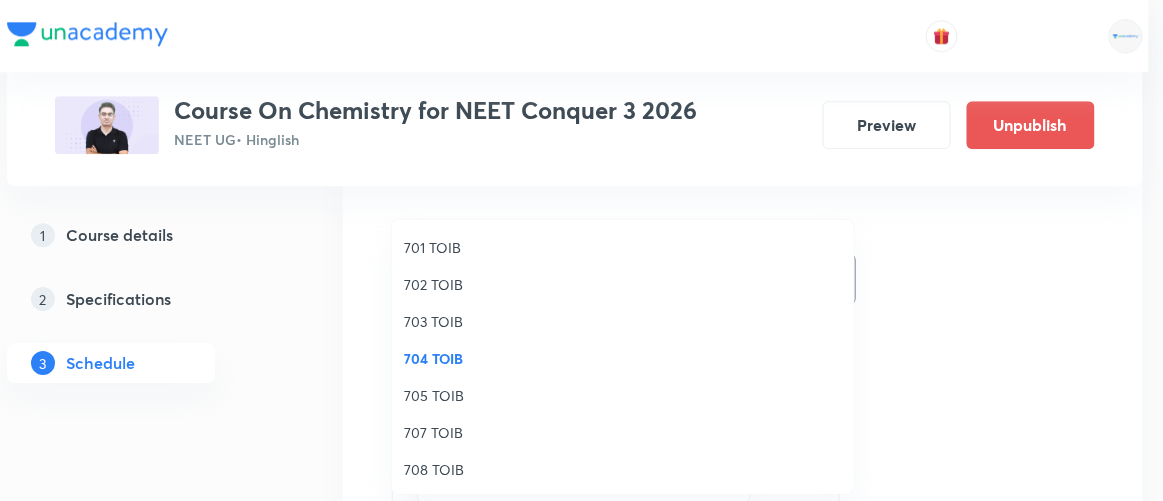 click on "707 TOIB" at bounding box center [623, 432] 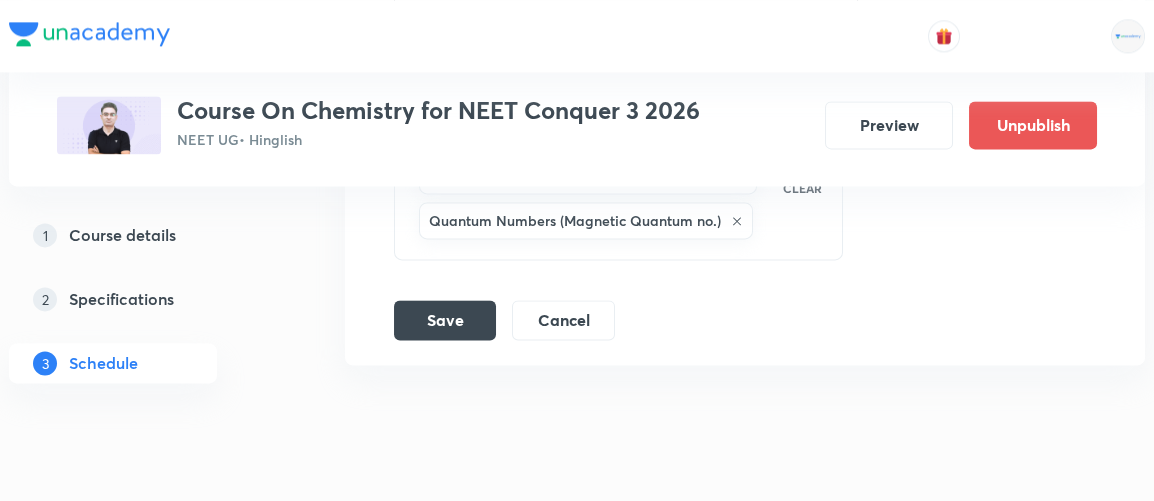 scroll, scrollTop: 7073, scrollLeft: 0, axis: vertical 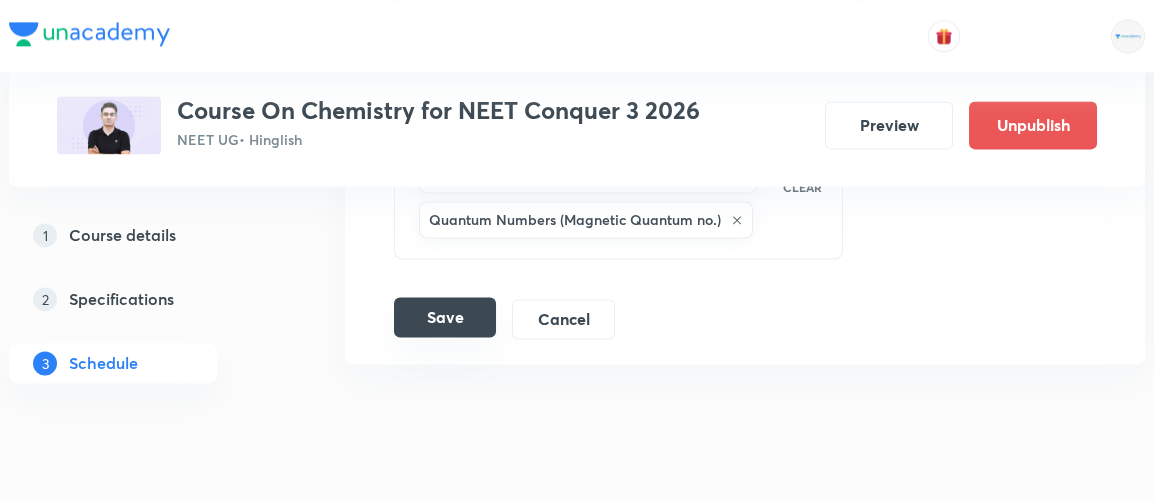 click on "Save" at bounding box center (445, 317) 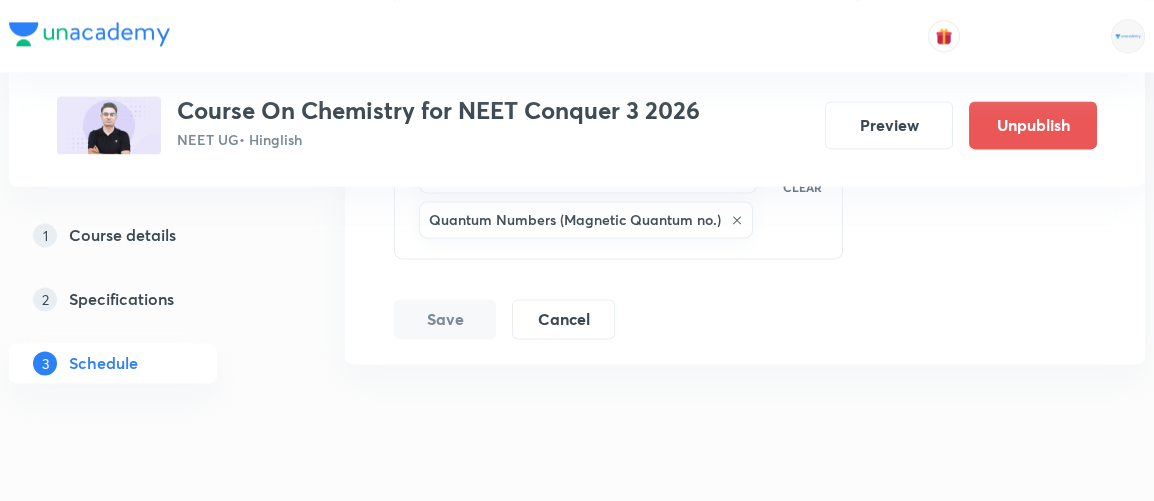 scroll, scrollTop: 6257, scrollLeft: 0, axis: vertical 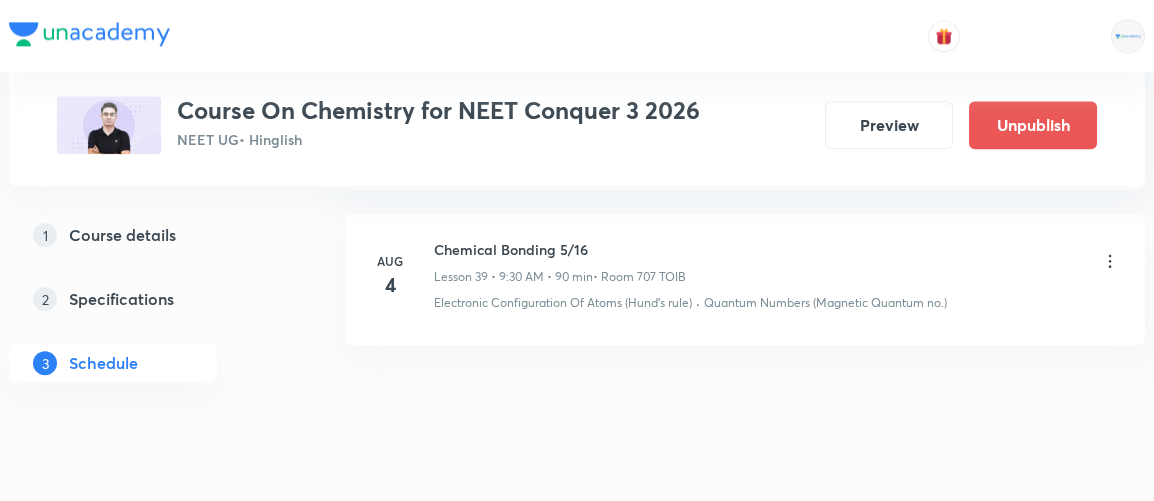 click 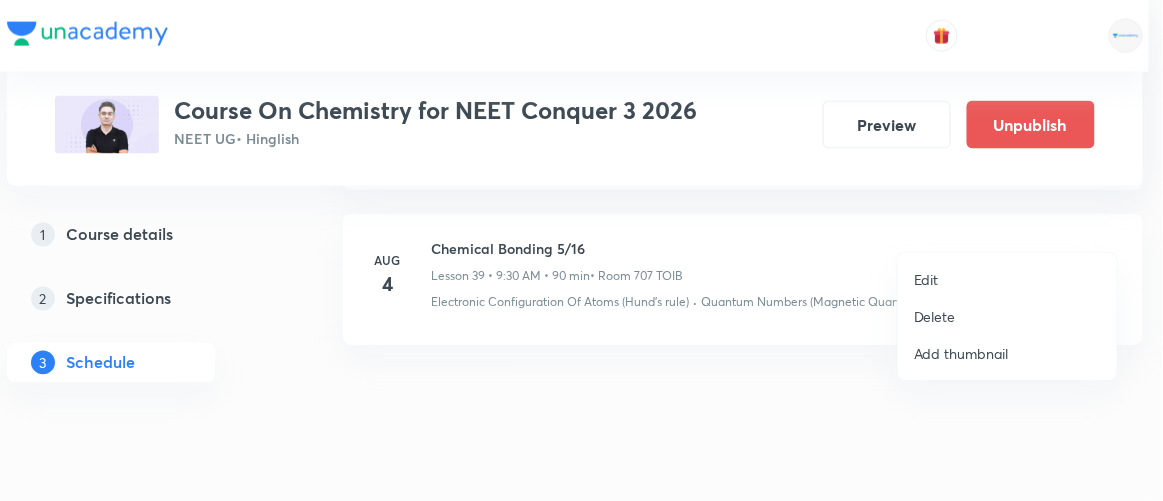 click on "Edit" at bounding box center [926, 279] 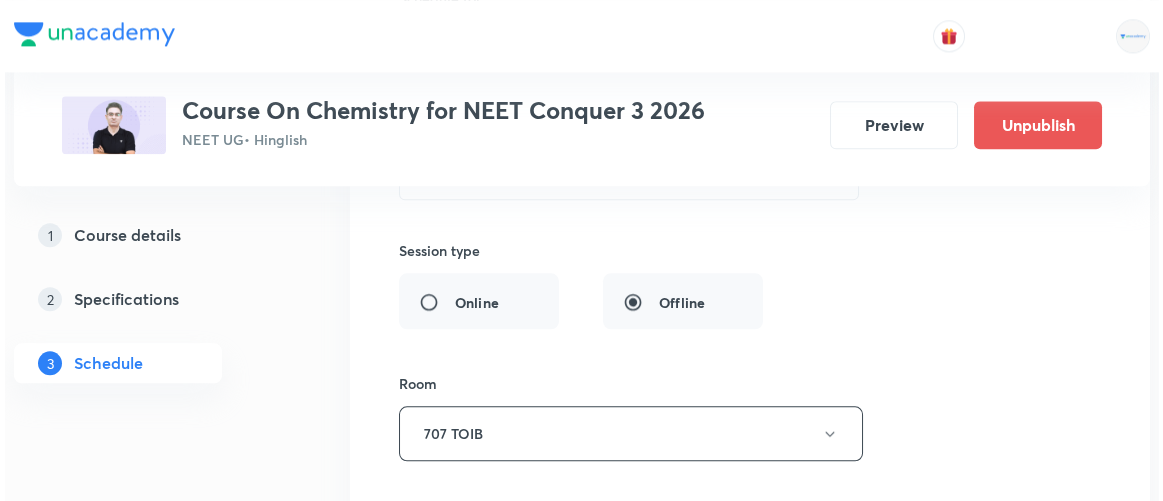 scroll, scrollTop: 6720, scrollLeft: 0, axis: vertical 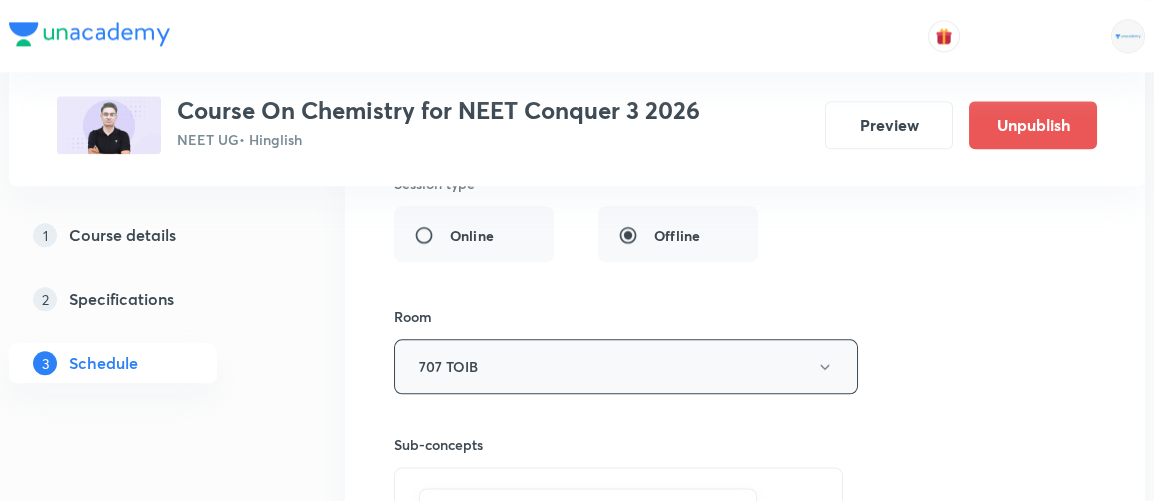 click on "707 TOIB" at bounding box center (626, 366) 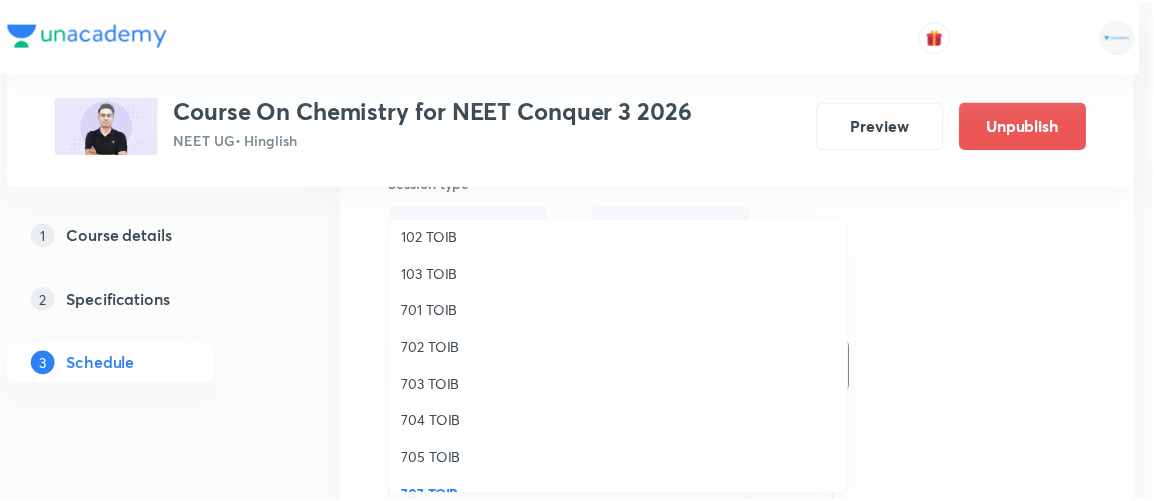 scroll, scrollTop: 123, scrollLeft: 0, axis: vertical 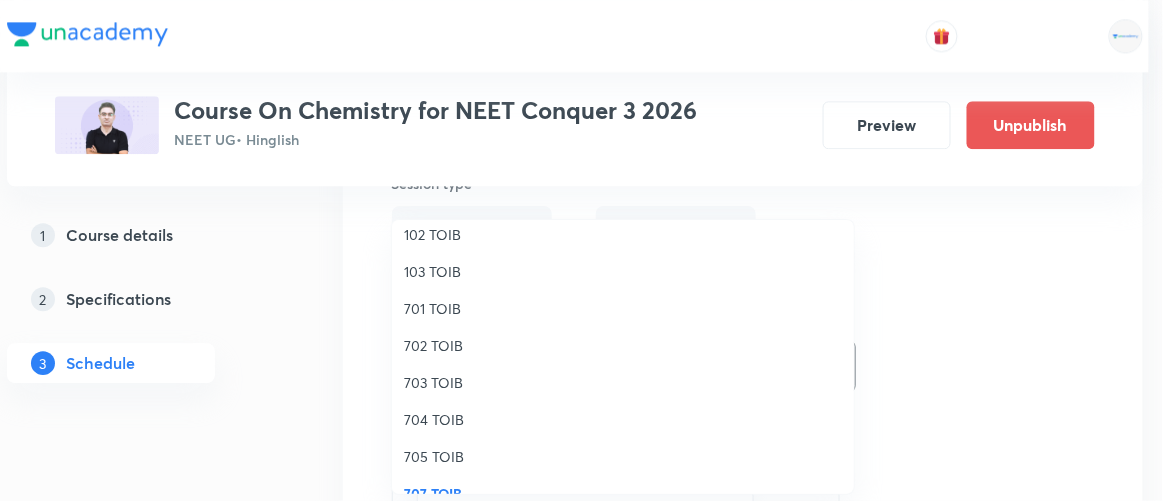 click on "704 TOIB" at bounding box center [623, 419] 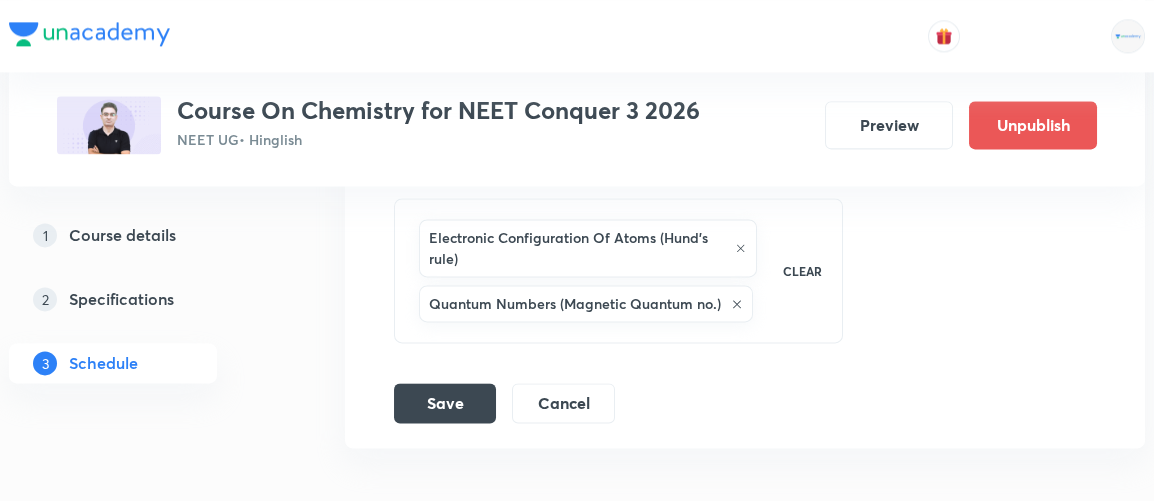 scroll, scrollTop: 6991, scrollLeft: 0, axis: vertical 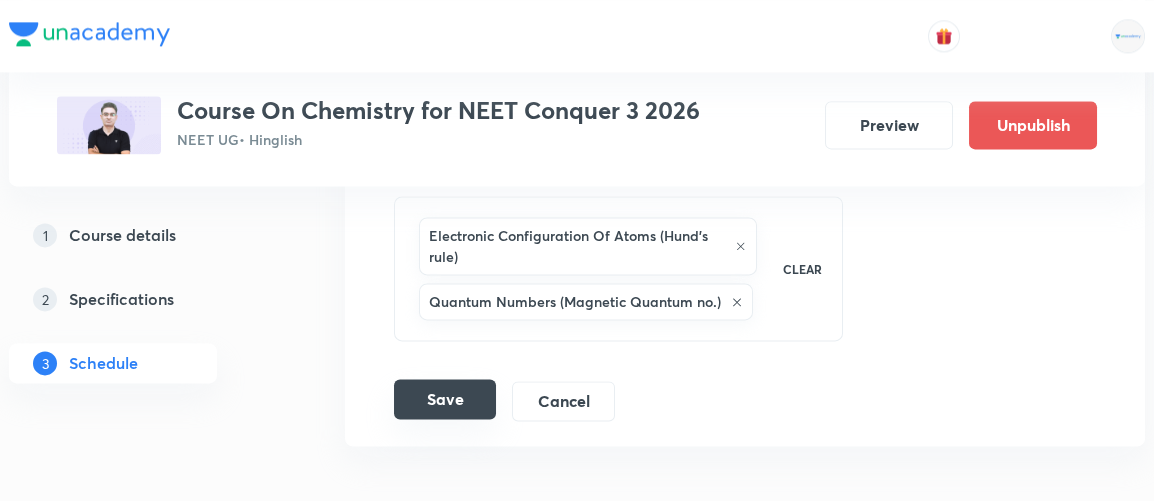 click on "Save" at bounding box center [445, 399] 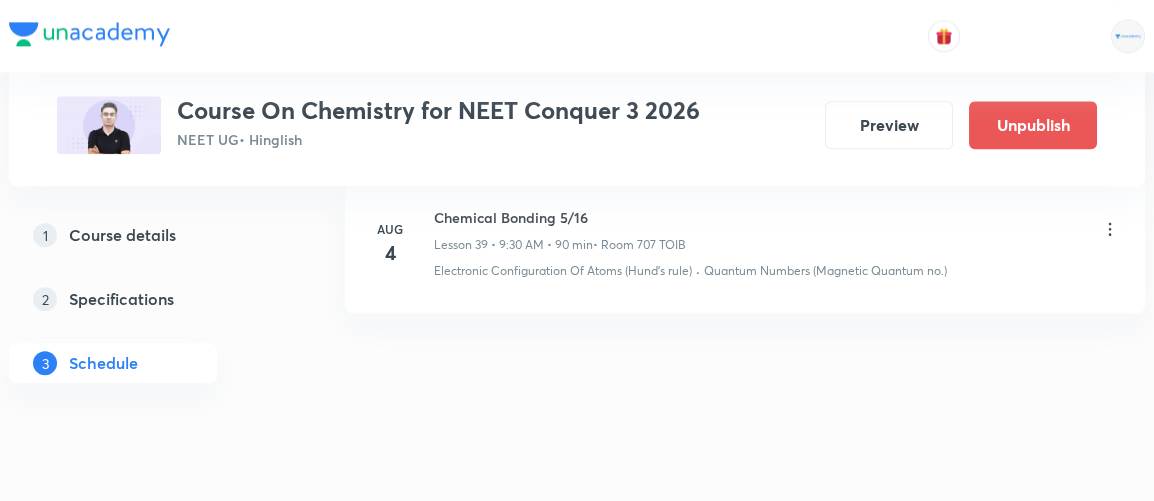 scroll, scrollTop: 6257, scrollLeft: 0, axis: vertical 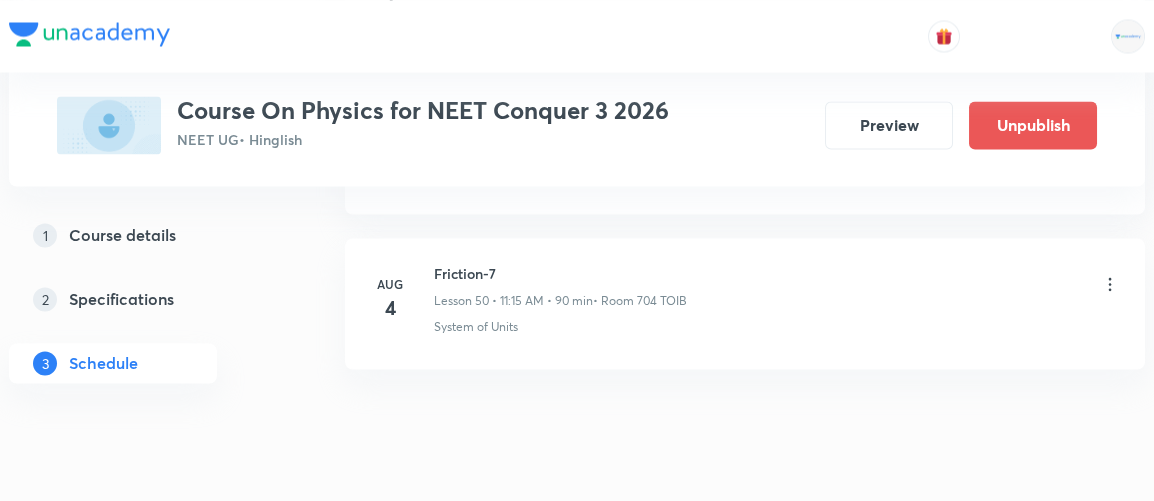 click 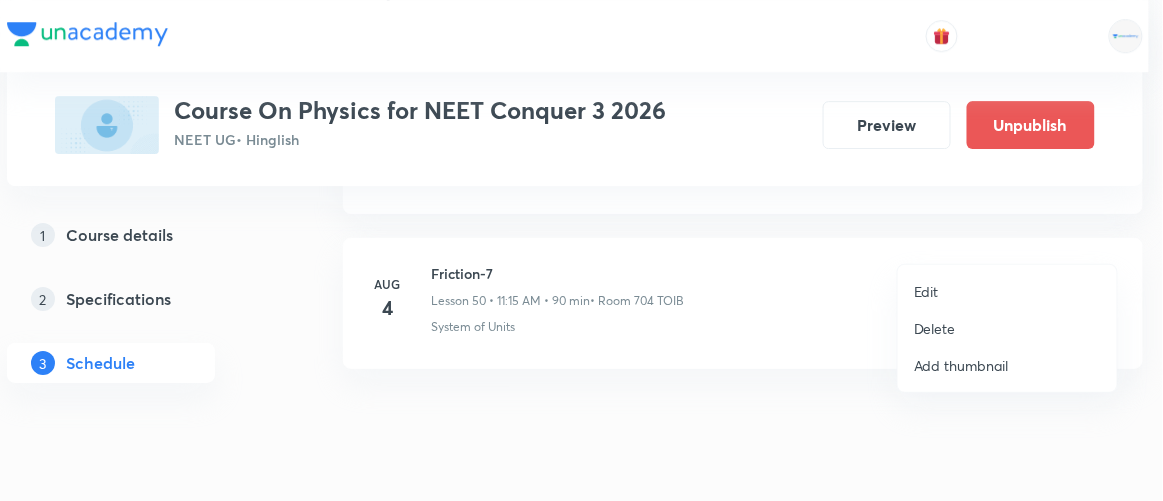click on "Edit" at bounding box center (926, 291) 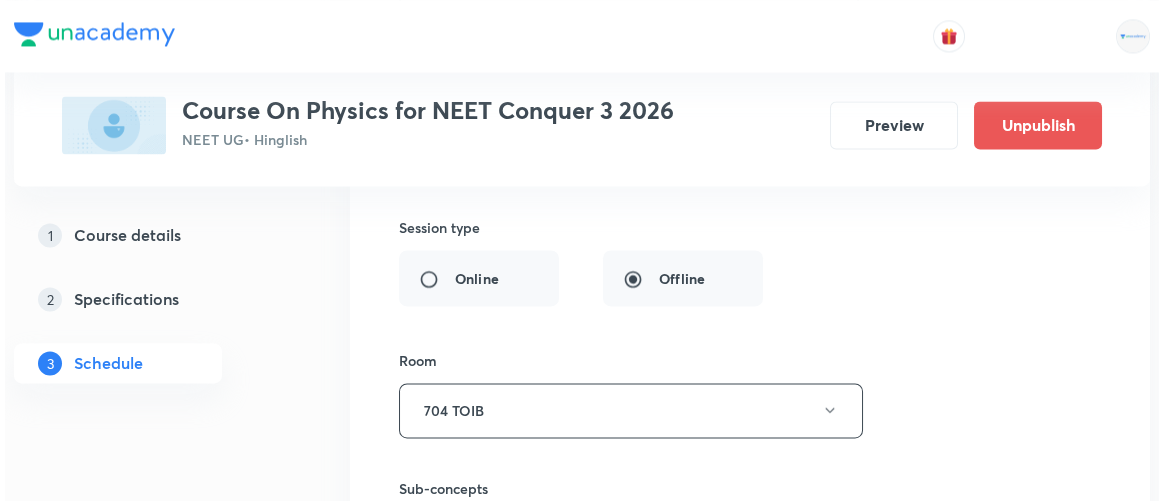 scroll, scrollTop: 8342, scrollLeft: 0, axis: vertical 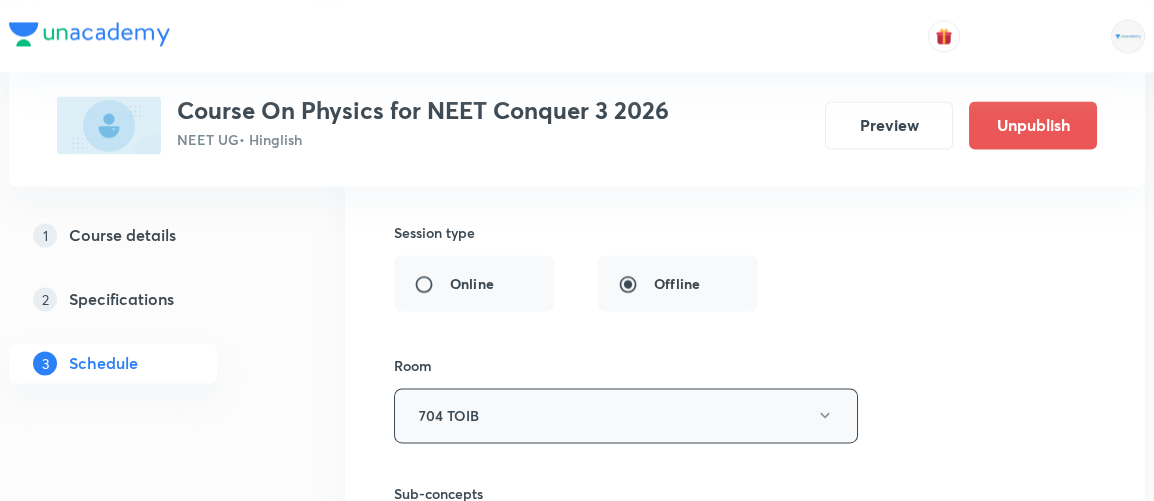 click on "704 TOIB" at bounding box center [626, 415] 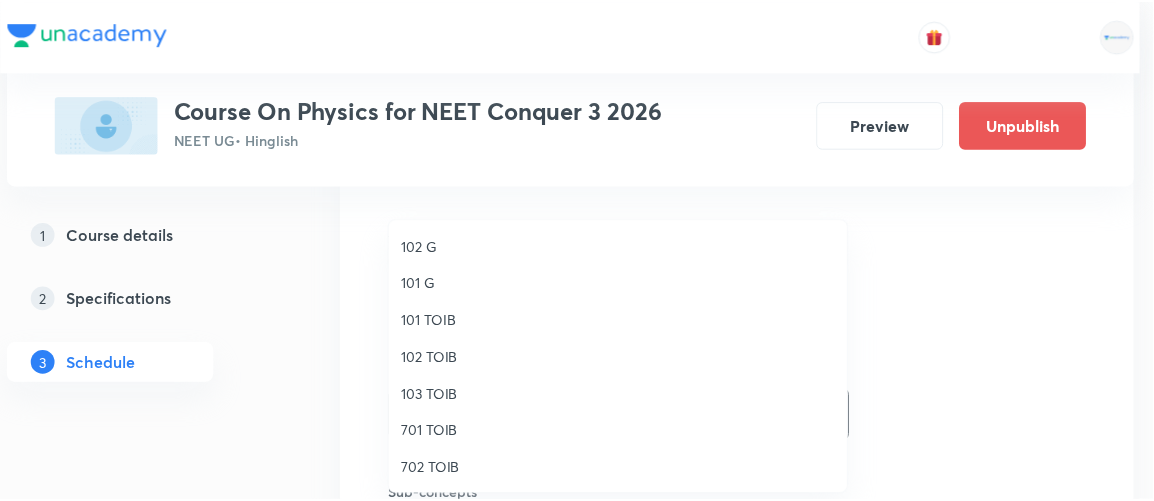 scroll, scrollTop: 184, scrollLeft: 0, axis: vertical 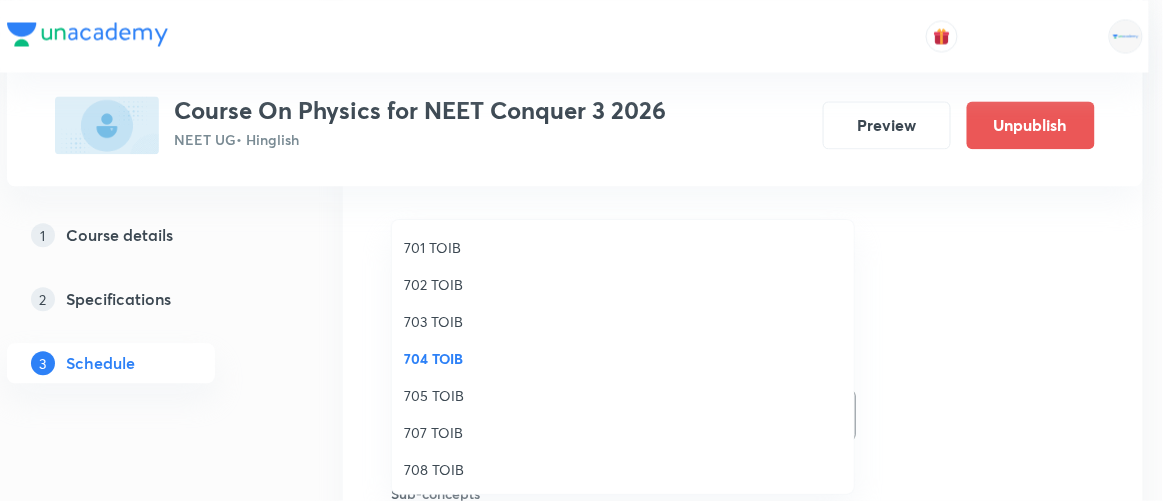 click on "707 TOIB" at bounding box center (623, 432) 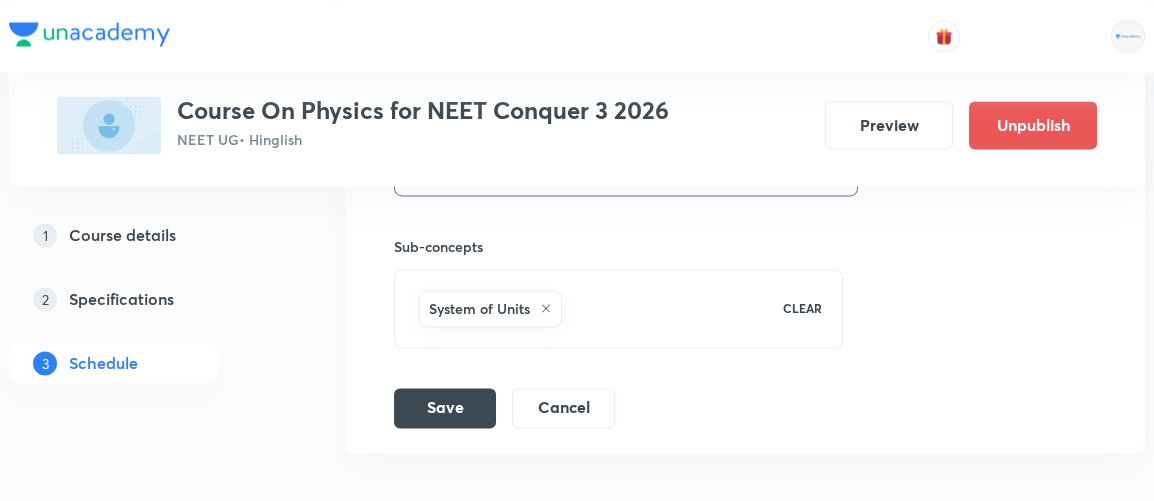 scroll, scrollTop: 8589, scrollLeft: 0, axis: vertical 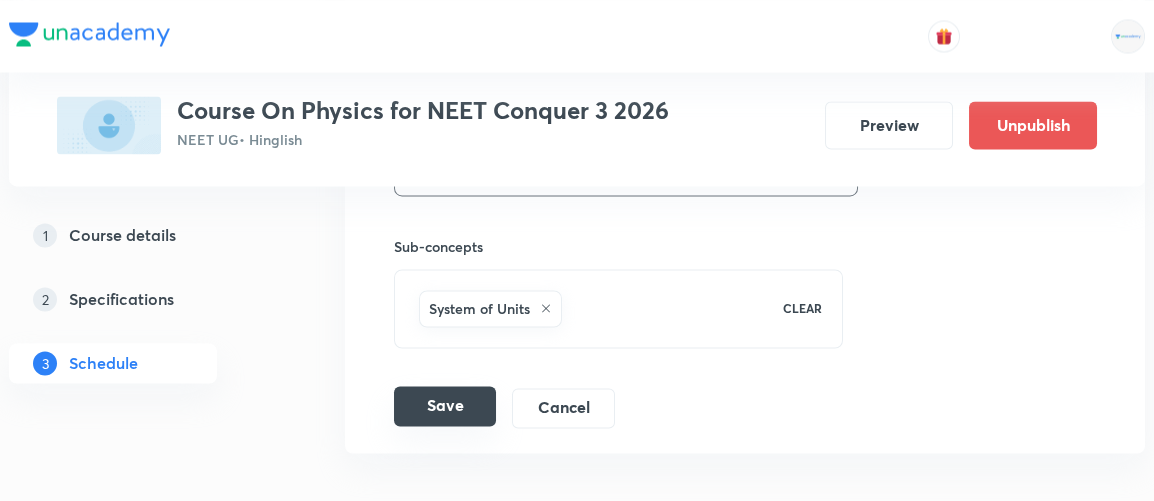 click on "Save" at bounding box center (445, 406) 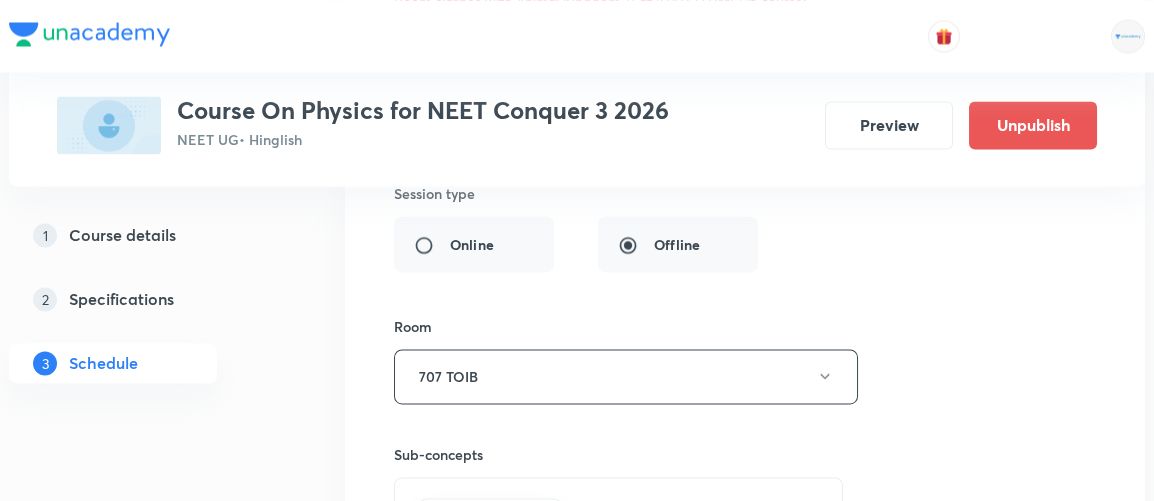 scroll, scrollTop: 8716, scrollLeft: 0, axis: vertical 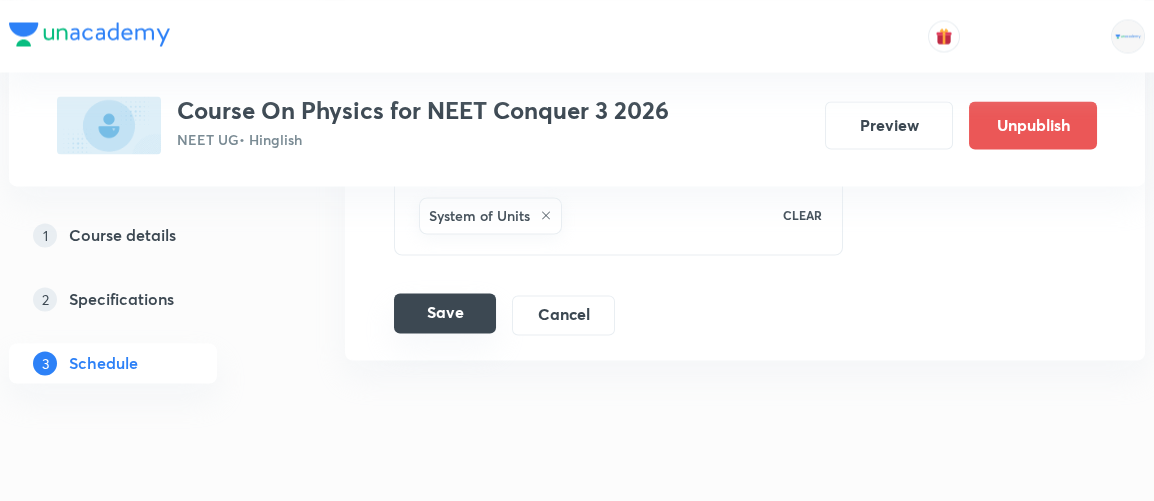 click on "Save" at bounding box center (445, 313) 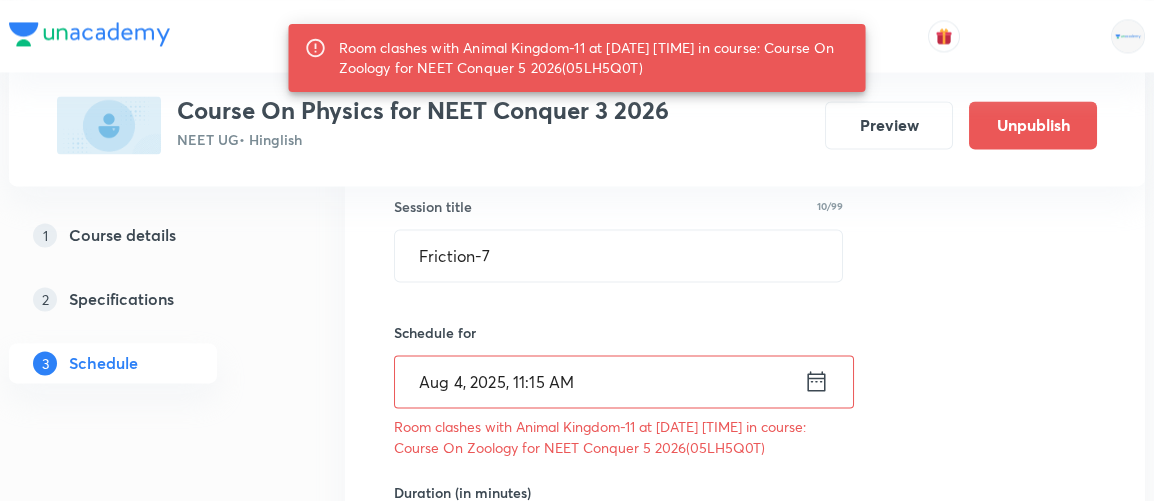 scroll, scrollTop: 7989, scrollLeft: 0, axis: vertical 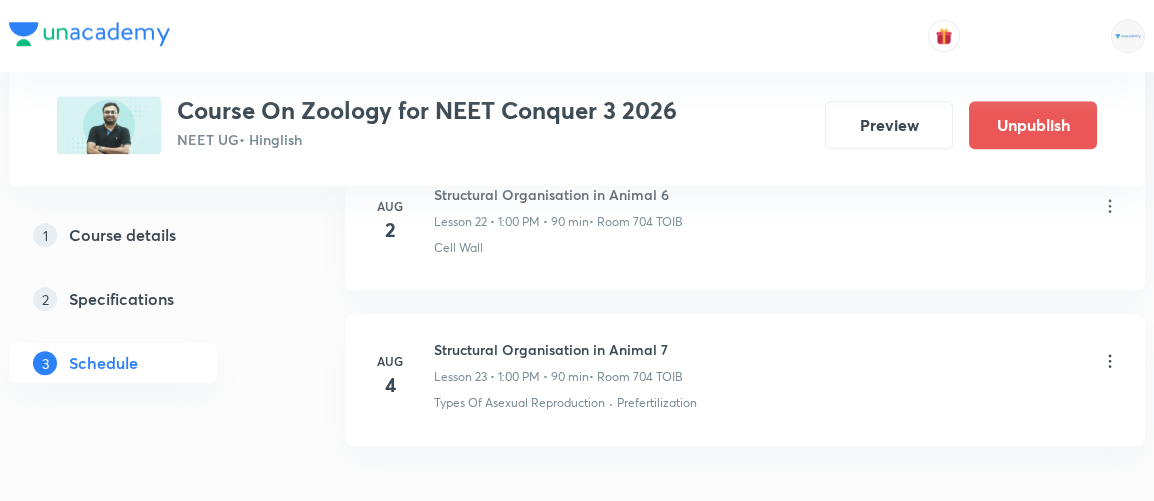 click 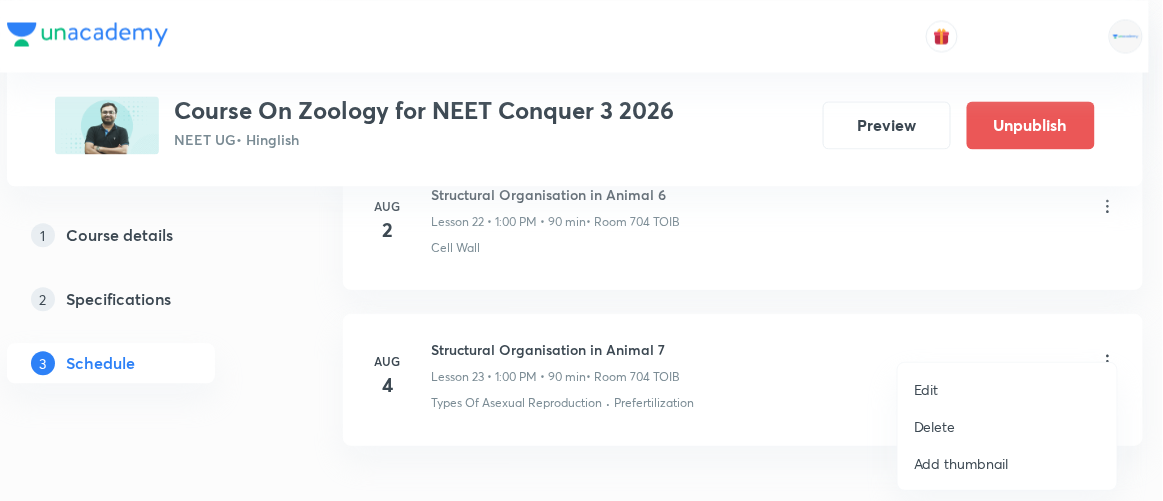 click on "Edit" at bounding box center (926, 389) 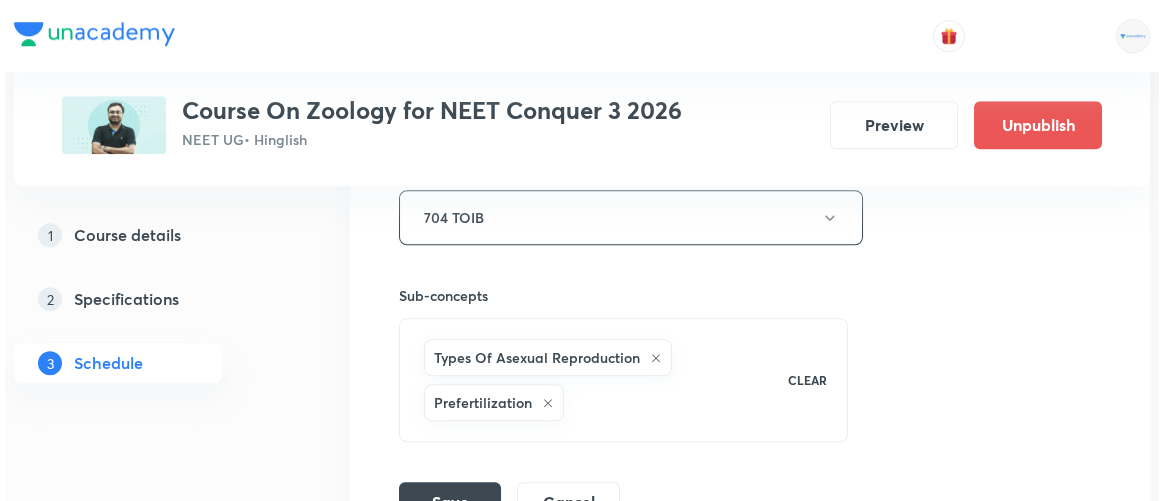 scroll, scrollTop: 4421, scrollLeft: 0, axis: vertical 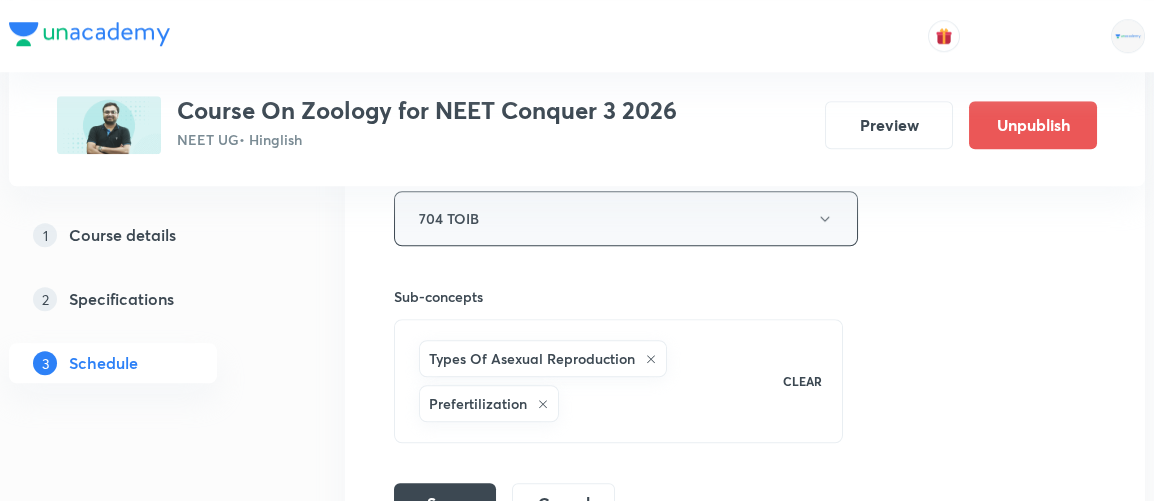 click on "704 TOIB" at bounding box center [626, 218] 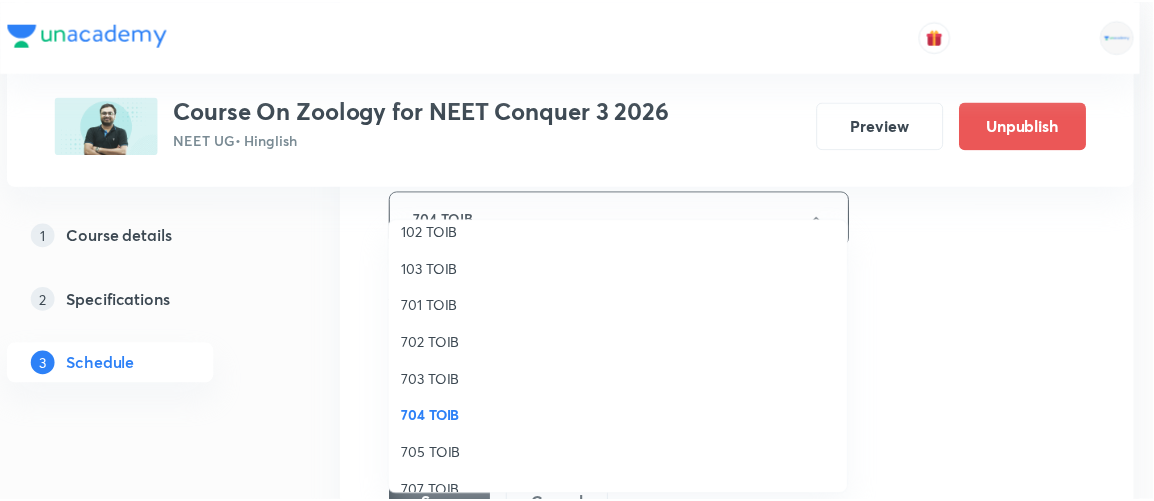 scroll, scrollTop: 184, scrollLeft: 0, axis: vertical 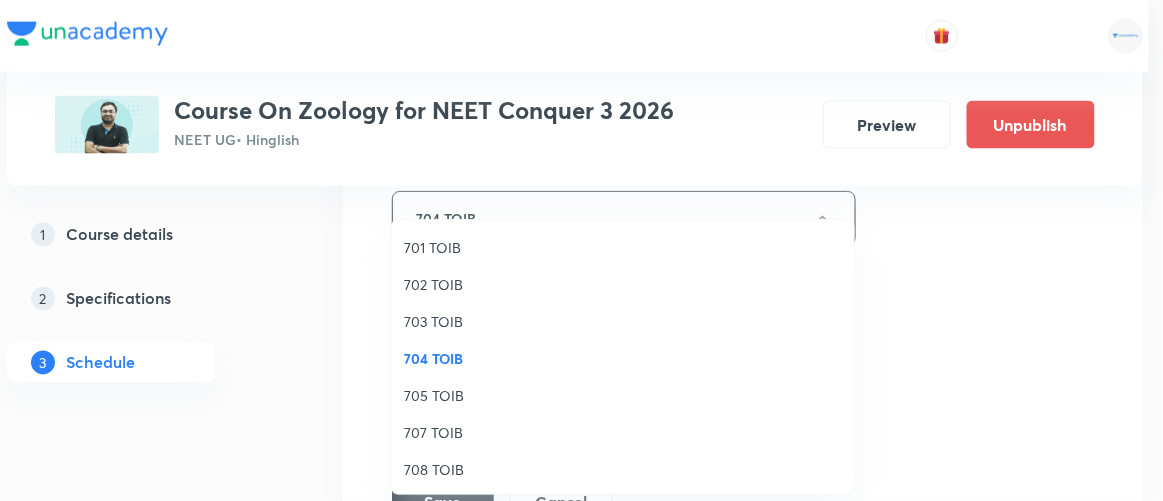 click on "707 TOIB" at bounding box center [623, 432] 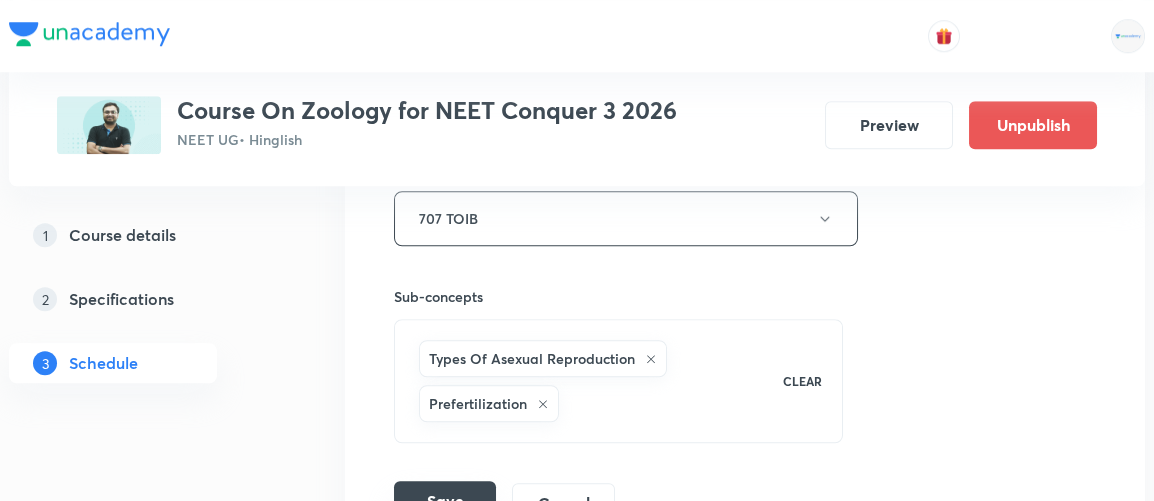 click on "Save" at bounding box center [445, 501] 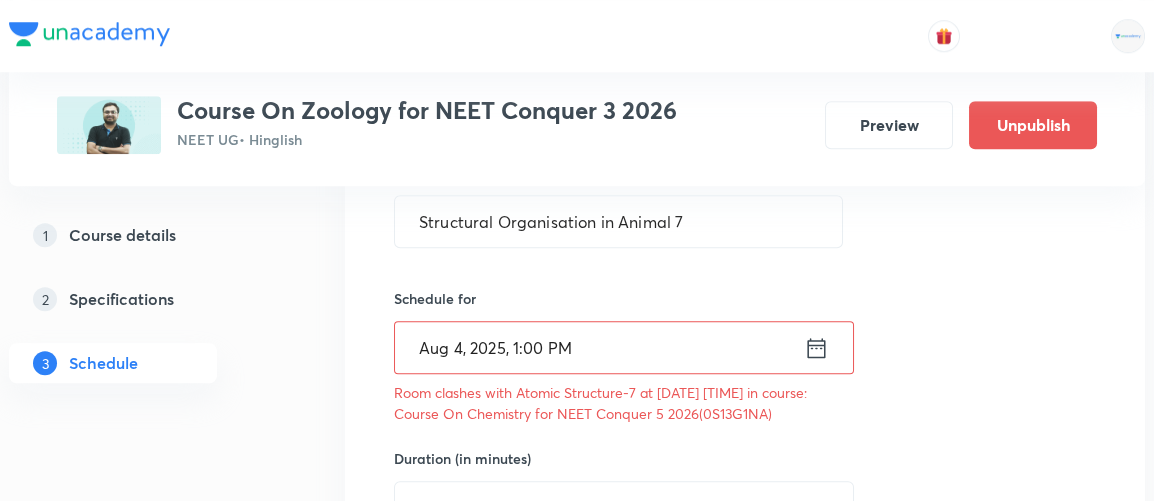 scroll, scrollTop: 3906, scrollLeft: 0, axis: vertical 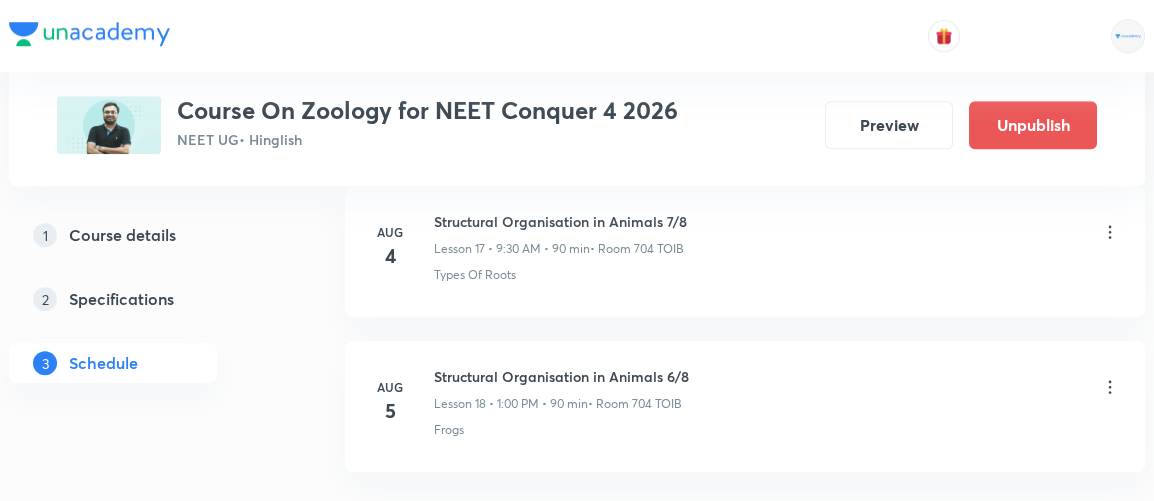 click 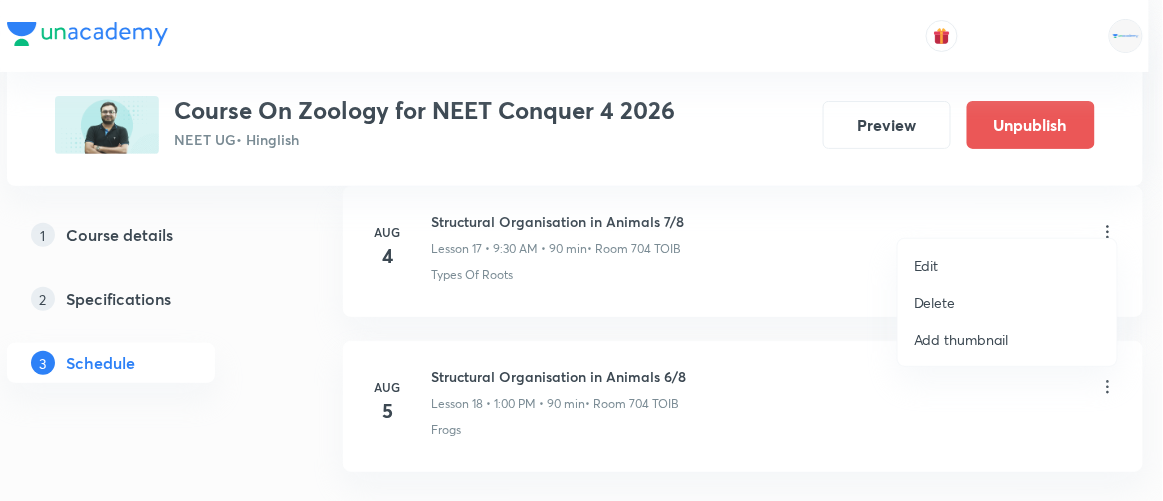 click on "Edit" at bounding box center [926, 265] 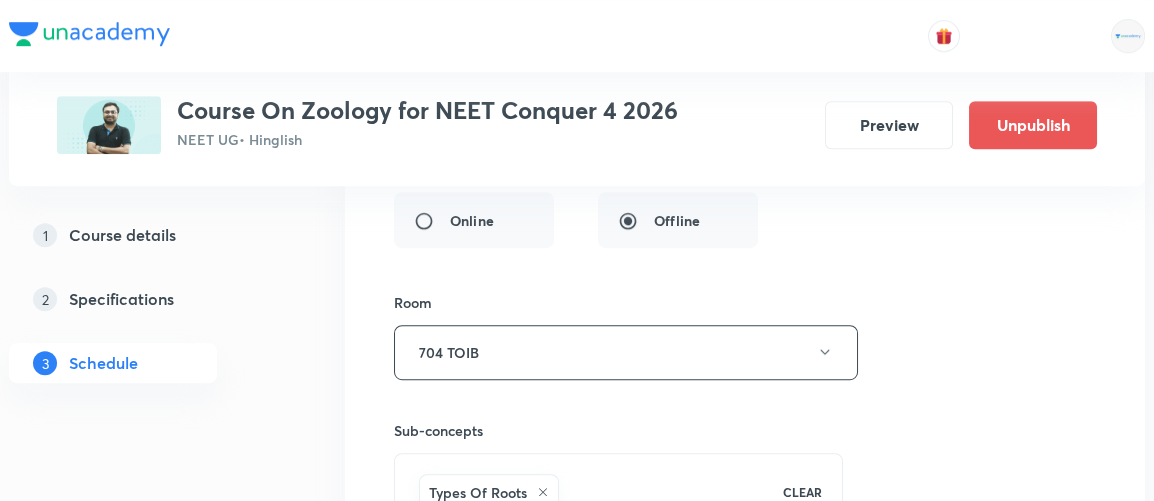 scroll, scrollTop: 3252, scrollLeft: 0, axis: vertical 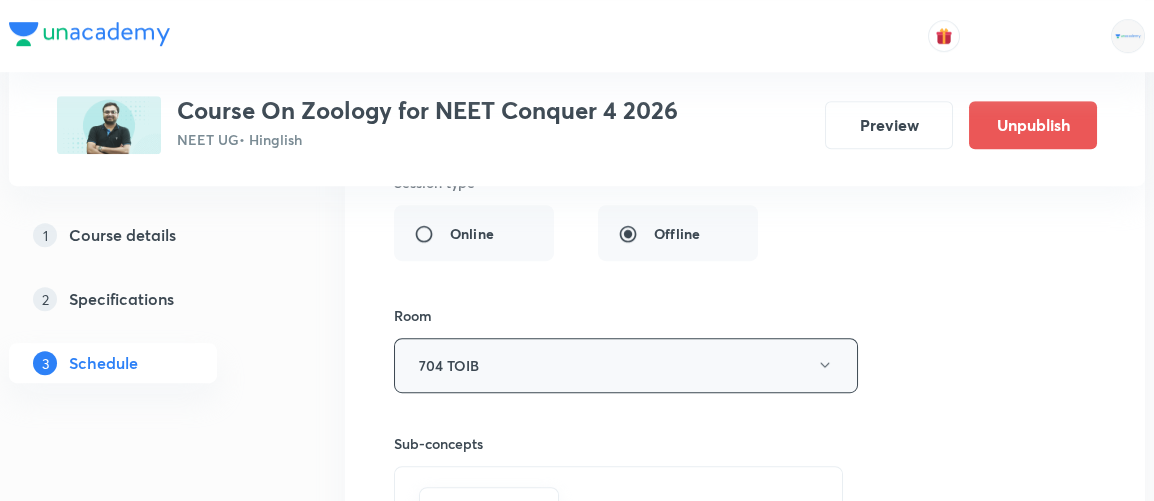 click 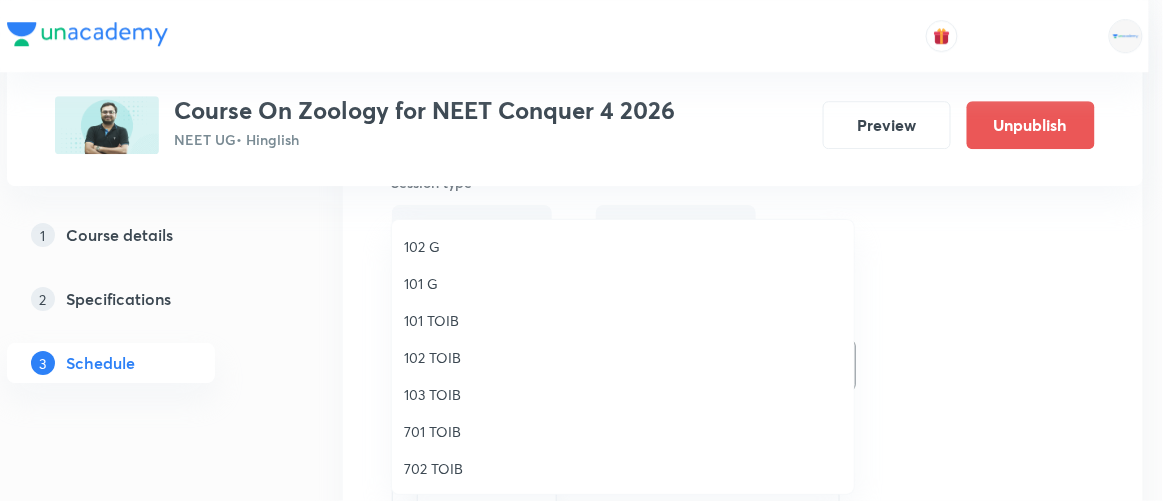 click on "702 TOIB" at bounding box center [623, 468] 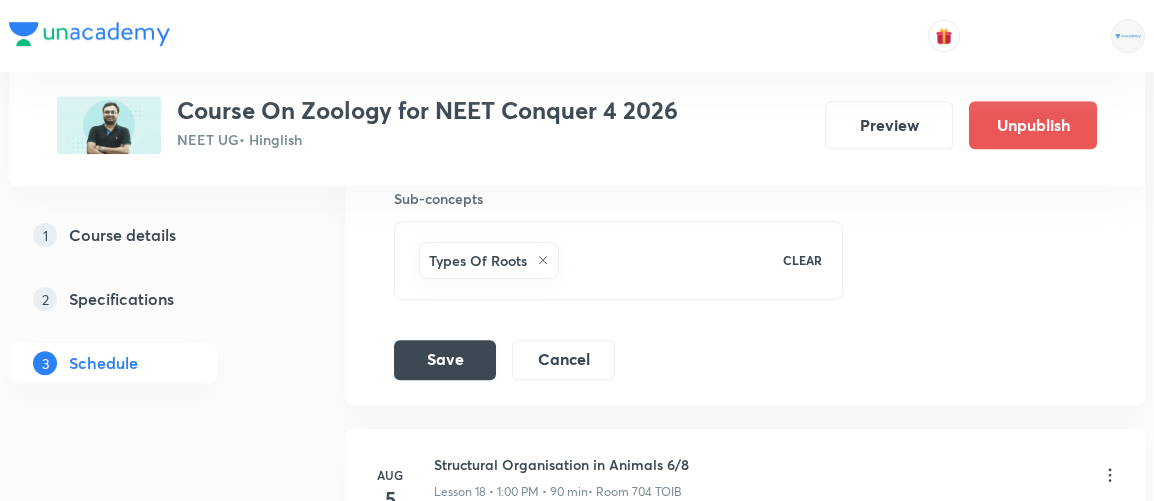scroll, scrollTop: 3498, scrollLeft: 0, axis: vertical 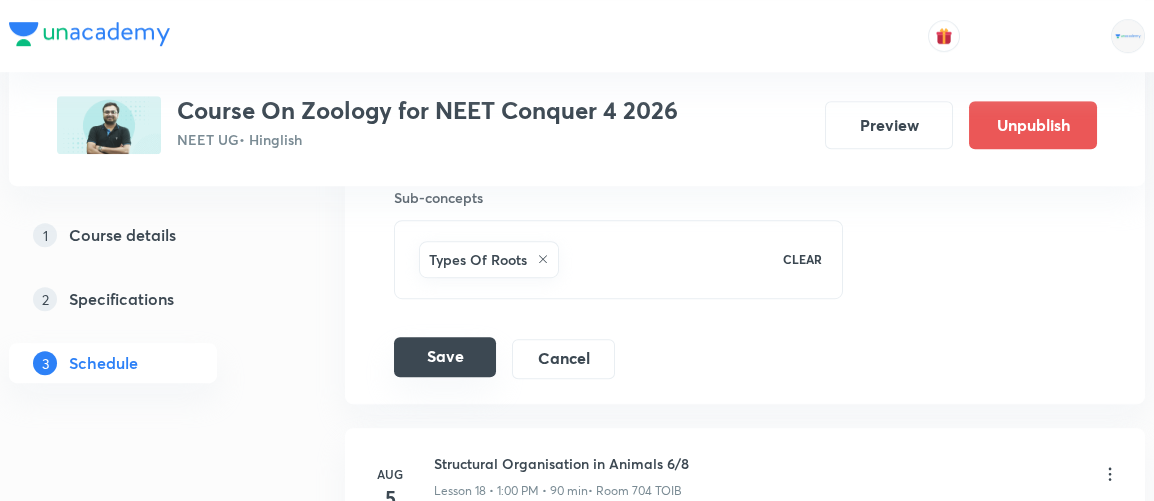 click on "Save" at bounding box center [445, 357] 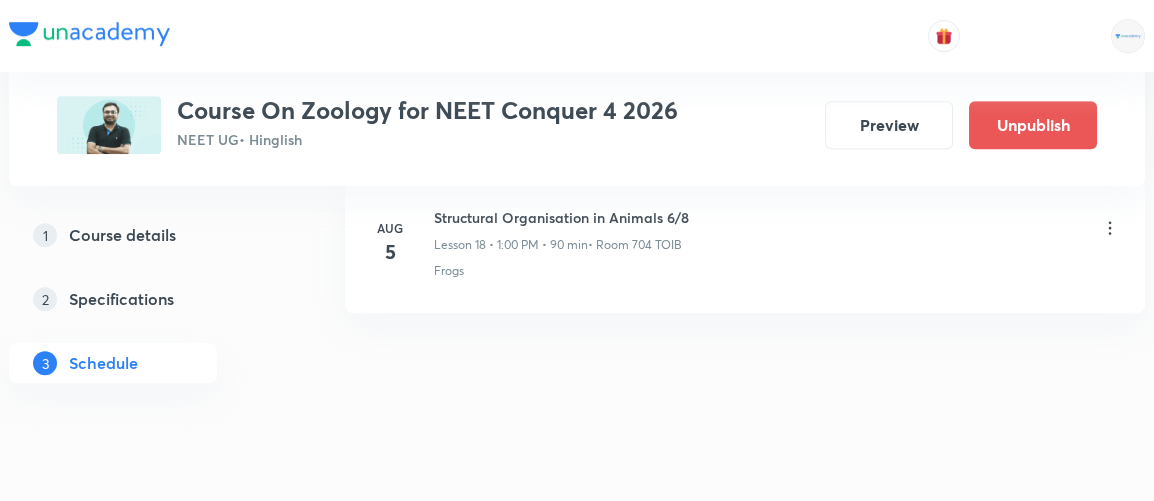 scroll, scrollTop: 2959, scrollLeft: 0, axis: vertical 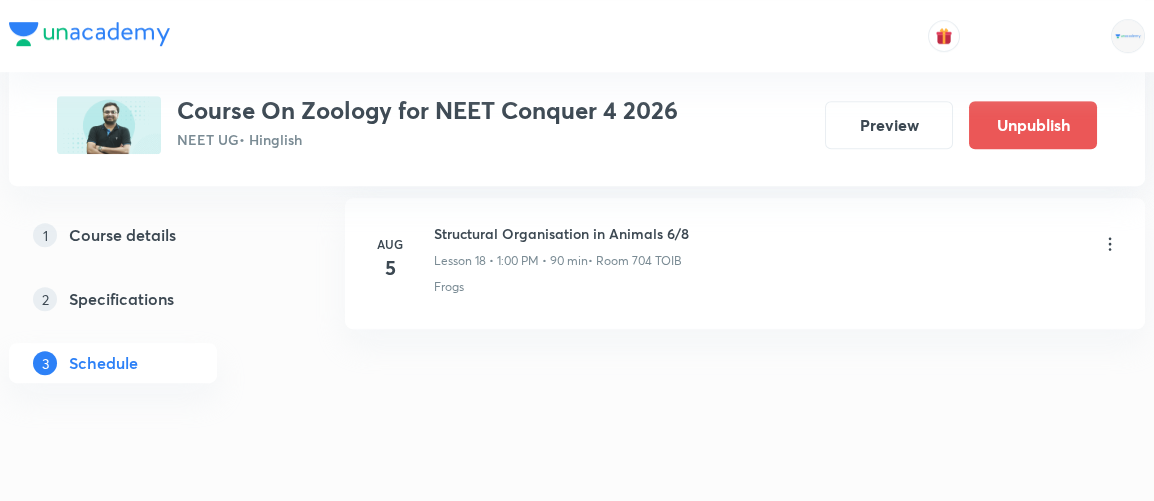 click on "Schedule 18  classes Add new session Jun 24 Animal Kingdom 1/10 Lesson 1 • 1:00 PM • 60 min  • Room 103 TOIB Kingdom - Animalia Jun 27 Animal Kingdom 2/10 Lesson 2 • 11:15 AM • 90 min  • Room 702 TOIB Kingdom - Animalia Jul 3 Animal Kingdom 3/10 Lesson 3 • 9:30 AM • 90 min  • Room 702 TOIB Kingdom - Animalia Jul 5 Animal Kingdom 4/10 Lesson 4 • 9:30 AM • 90 min  • Room 702 TOIB Kingdom - Animalia Jul 7 Animal Kingdom 5/10 Lesson 5 • 9:35 AM • 90 min  • Room 702 TOIB Kingdom - Animalia Jul 9 Animal Kingdom 6/10 Lesson 6 • 9:35 AM • 90 min  • Room 702 TOIB Anatomy Of Dicotyledonous And Monocotyledonous Plants Jul 11 Animal Kingdom 7/10 Lesson 7 • 9:35 AM • 90 min  • Room 702 TOIB Semi-Technical Description Of A Typical Flowering Plant ·  Tissue System Jul 14 Animal Kingdom 8/10 Lesson 8 • 11:20 AM • 90 min  • Room 702 TOIB Animal Tissues · Types Of Stem  Jul 16 Animal Kingdom- 9/10 Lesson 9 • 9:35 AM • 90 min  • Room 702 TOIB · Jul 18 Jul 21 Jul" at bounding box center (745, -1070) 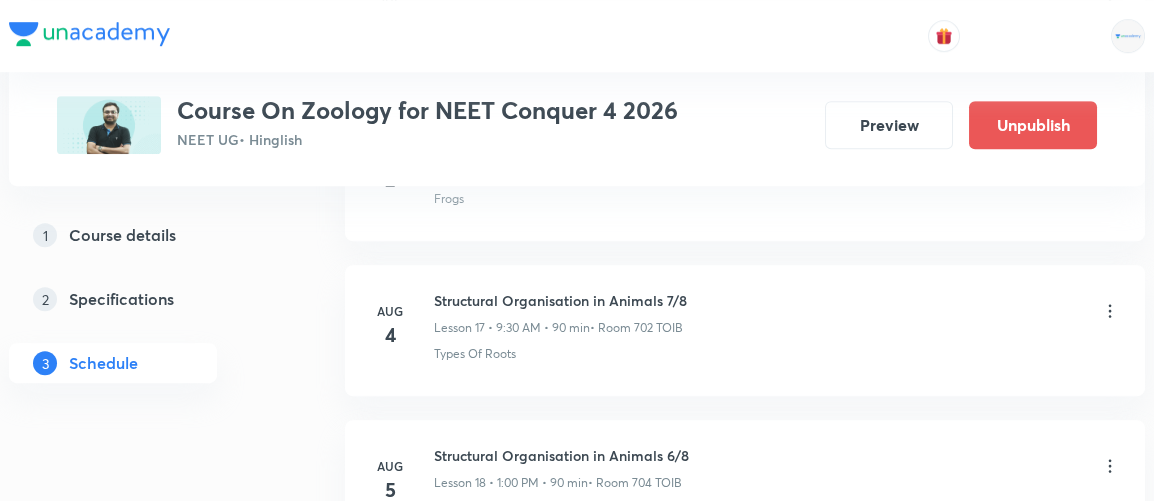 scroll, scrollTop: 2741, scrollLeft: 0, axis: vertical 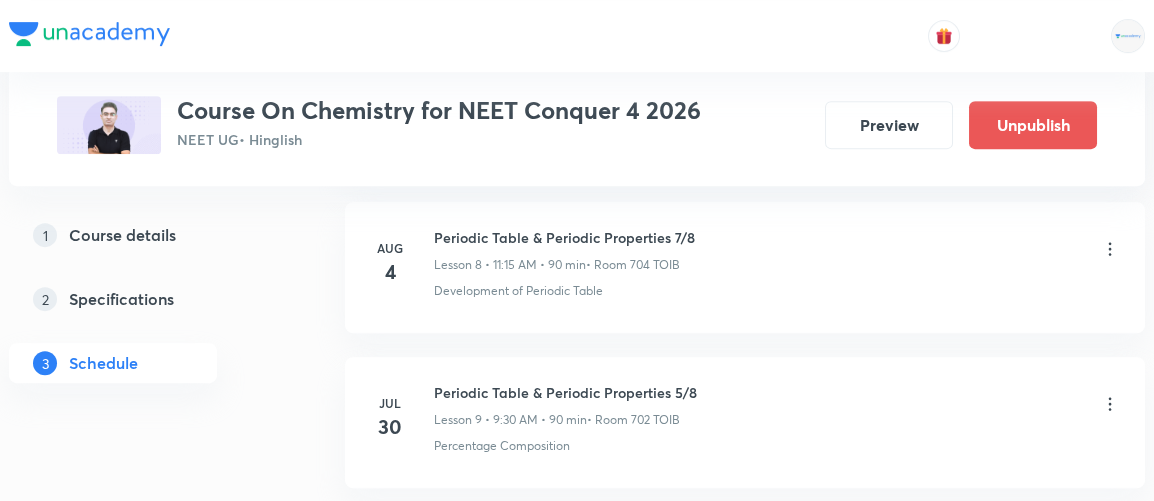 click 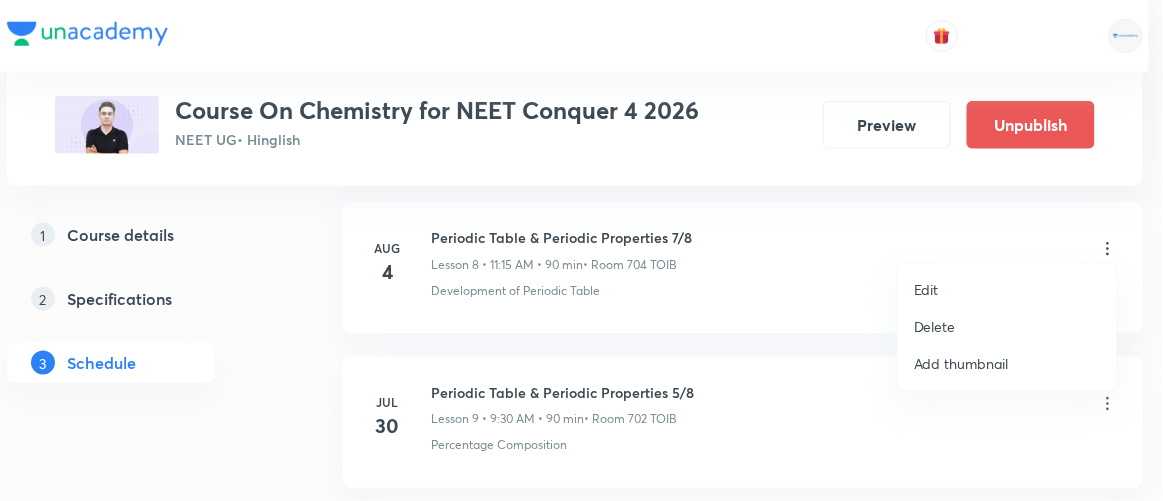 click on "Edit" at bounding box center (926, 289) 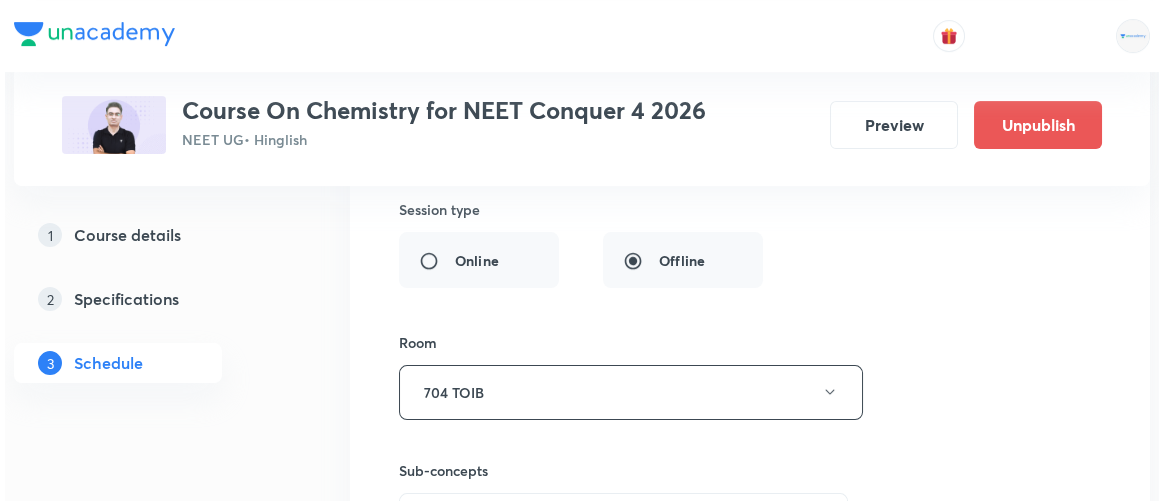 scroll, scrollTop: 1846, scrollLeft: 0, axis: vertical 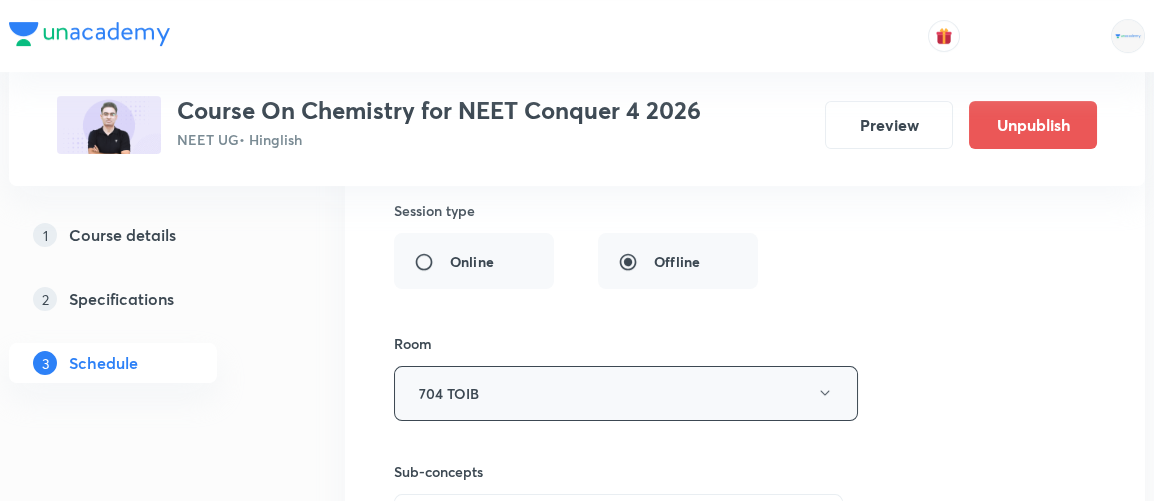 click 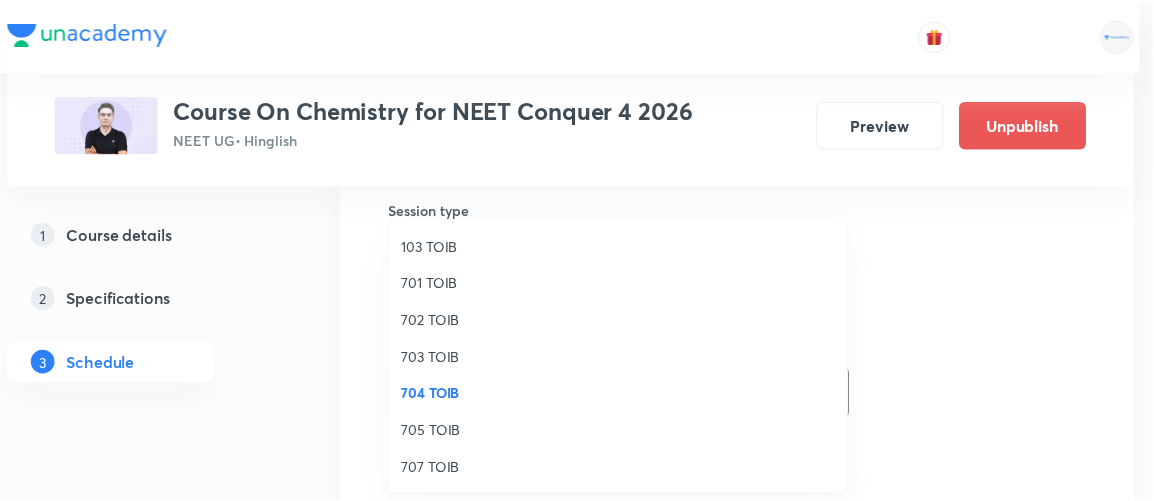 scroll, scrollTop: 149, scrollLeft: 0, axis: vertical 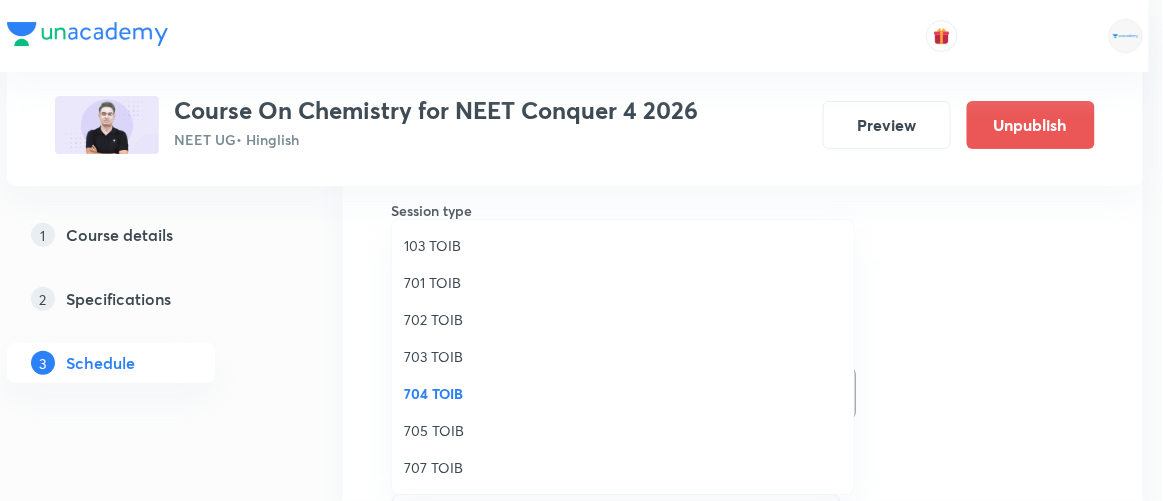 click on "705 TOIB" at bounding box center [623, 430] 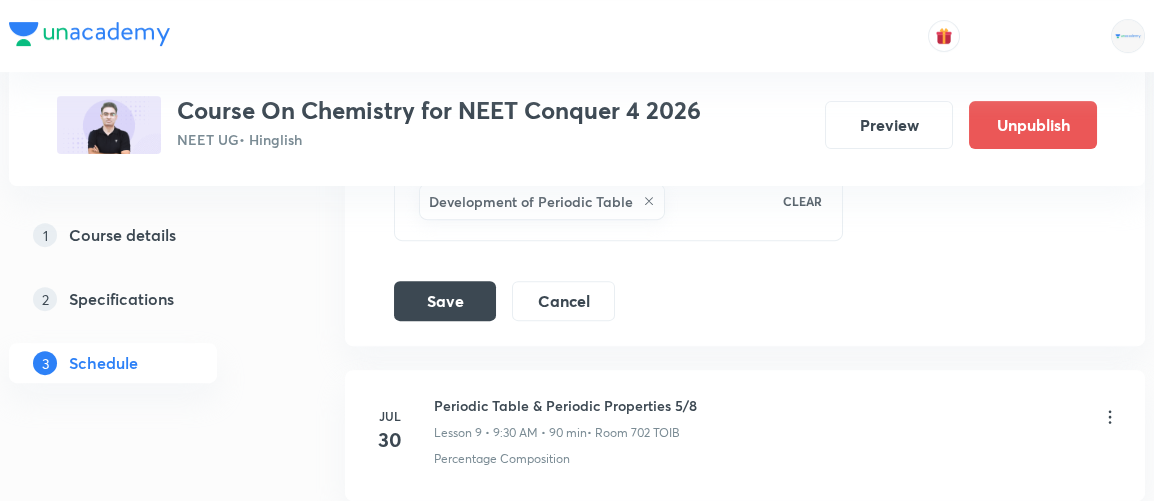 scroll, scrollTop: 2179, scrollLeft: 0, axis: vertical 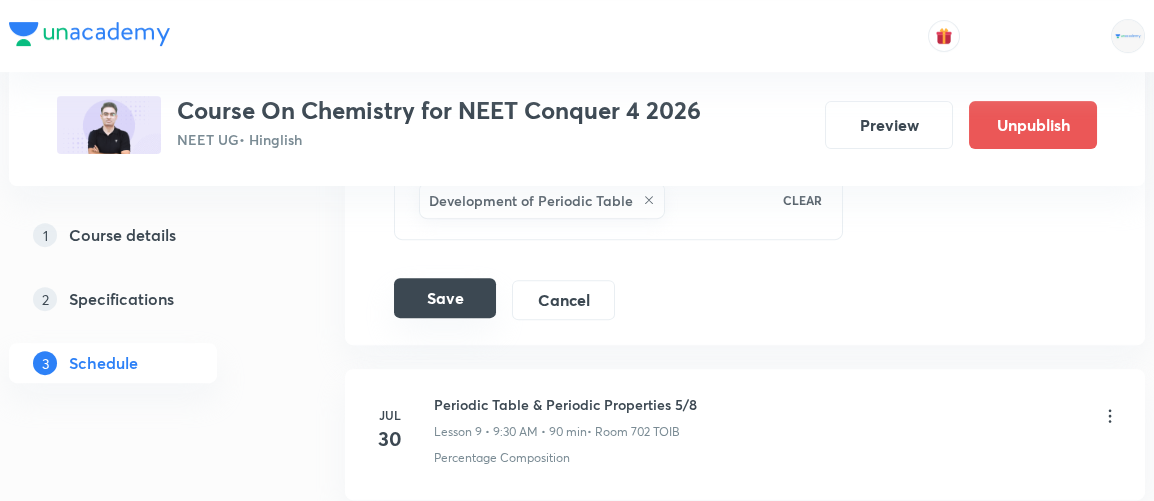 click on "Save" at bounding box center (445, 298) 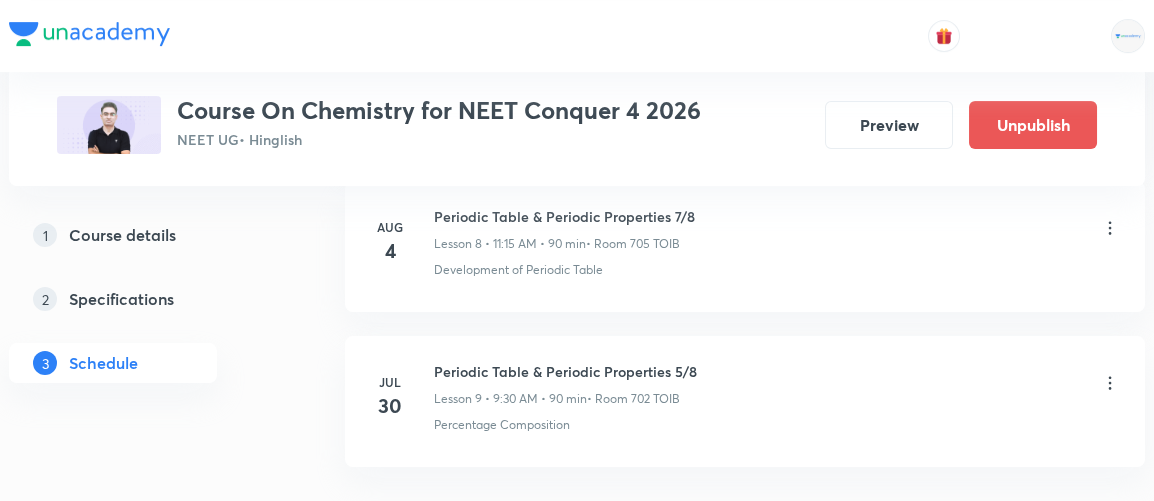 scroll, scrollTop: 1443, scrollLeft: 0, axis: vertical 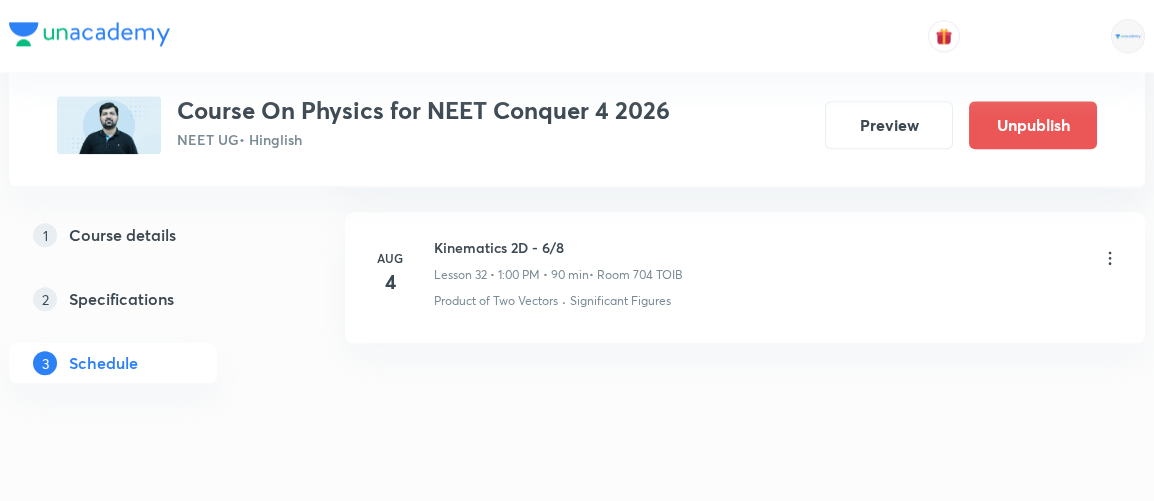 click 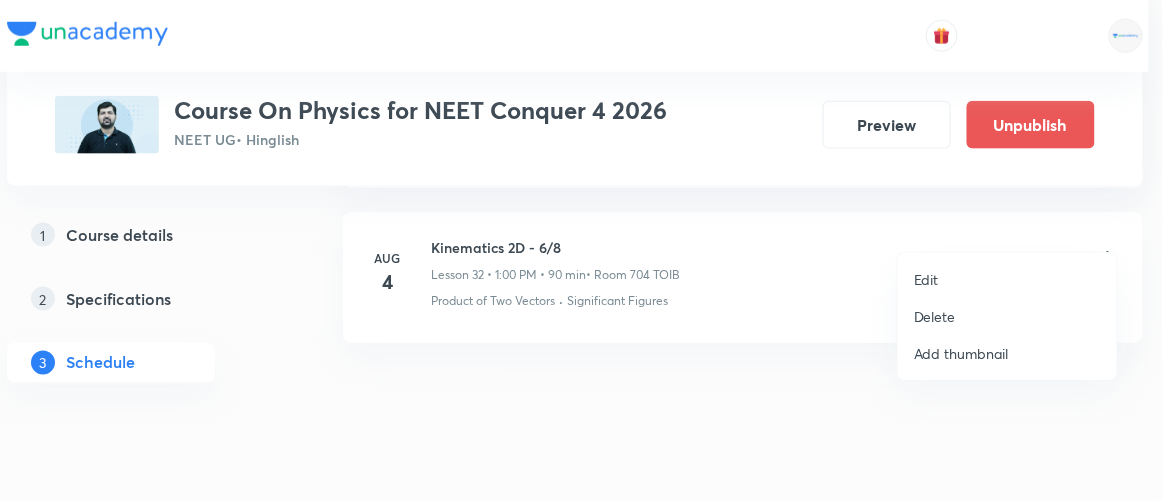 click on "Edit" at bounding box center [926, 279] 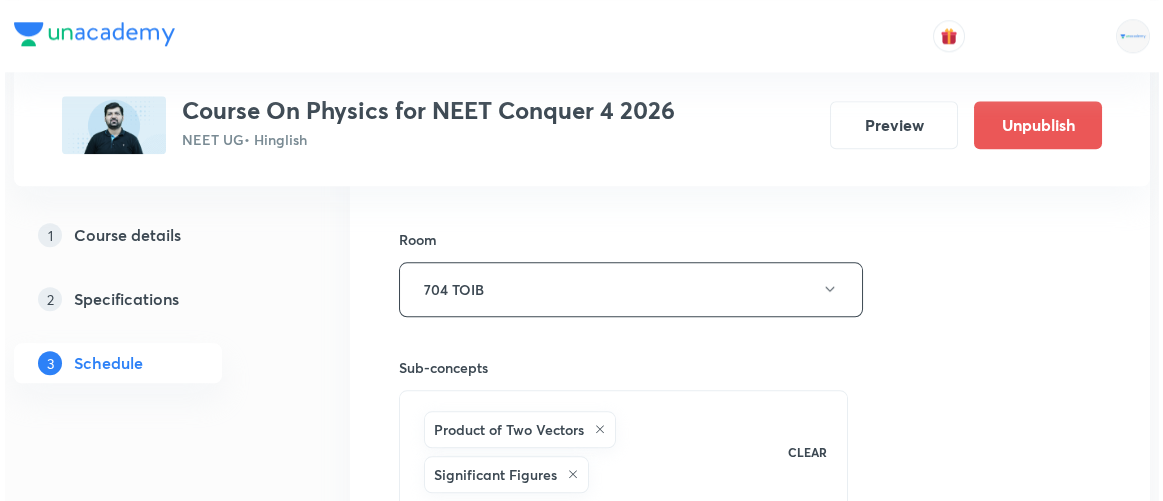 scroll, scrollTop: 5658, scrollLeft: 0, axis: vertical 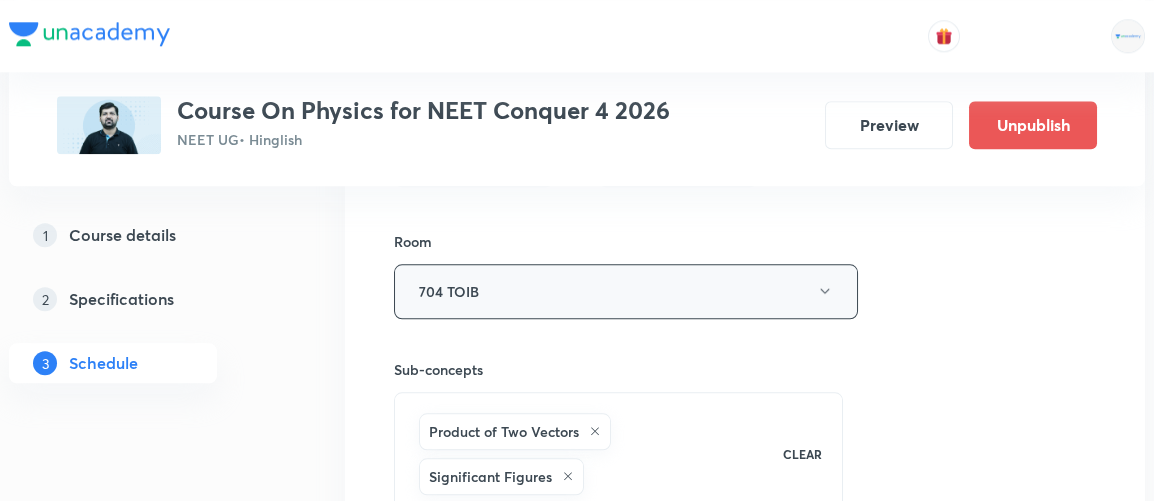 click on "704 TOIB" at bounding box center (626, 291) 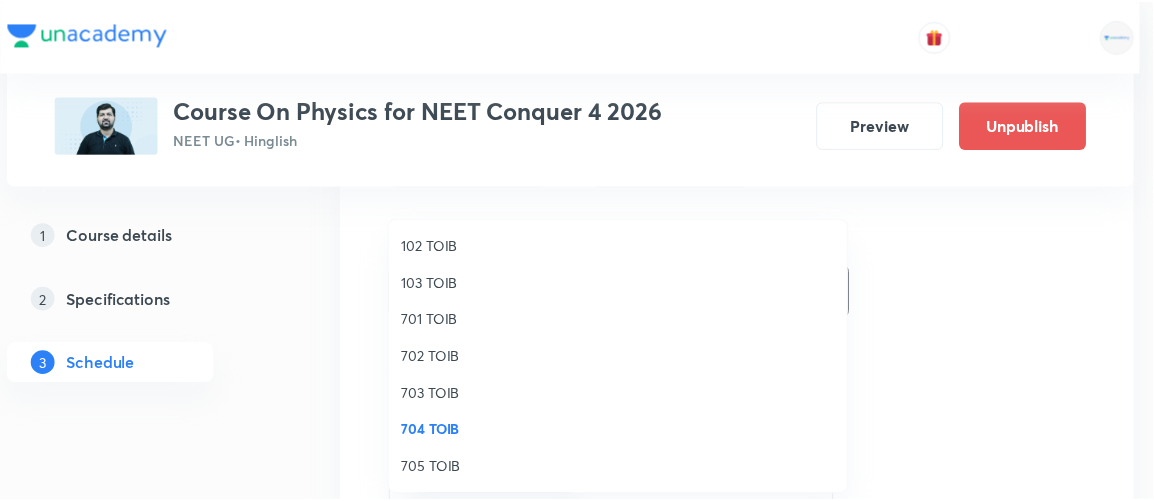 scroll, scrollTop: 141, scrollLeft: 0, axis: vertical 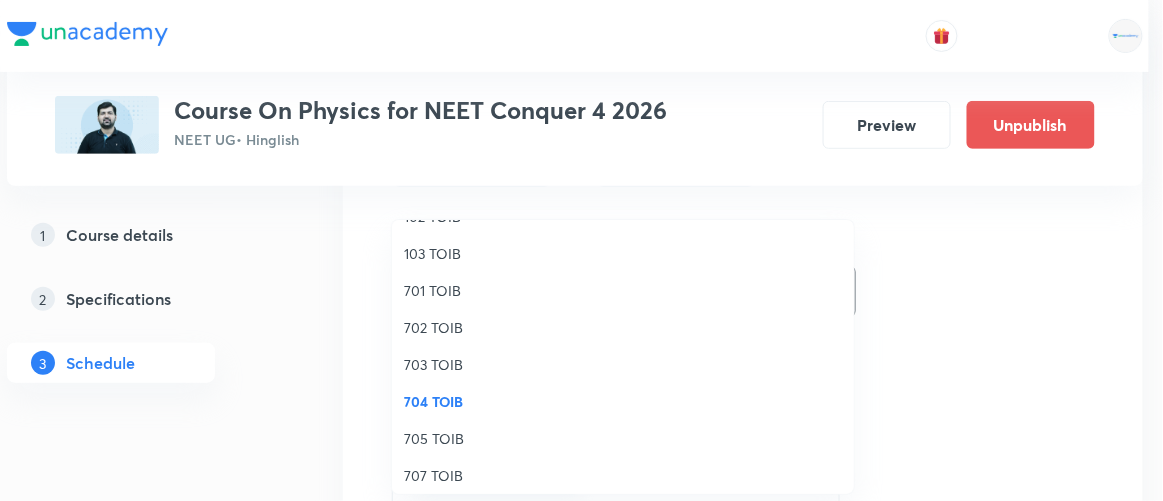 click on "705 TOIB" at bounding box center [623, 438] 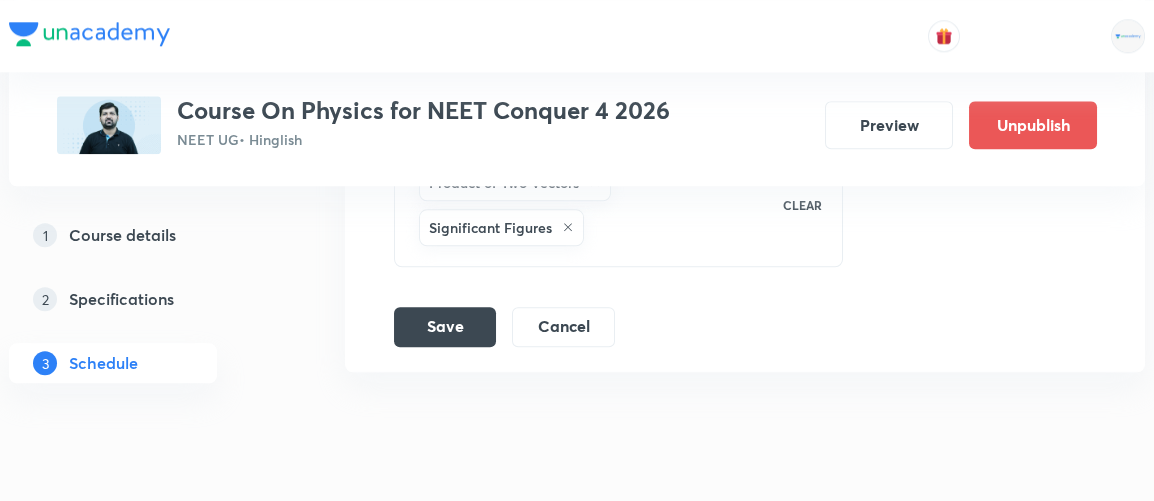 scroll, scrollTop: 5914, scrollLeft: 0, axis: vertical 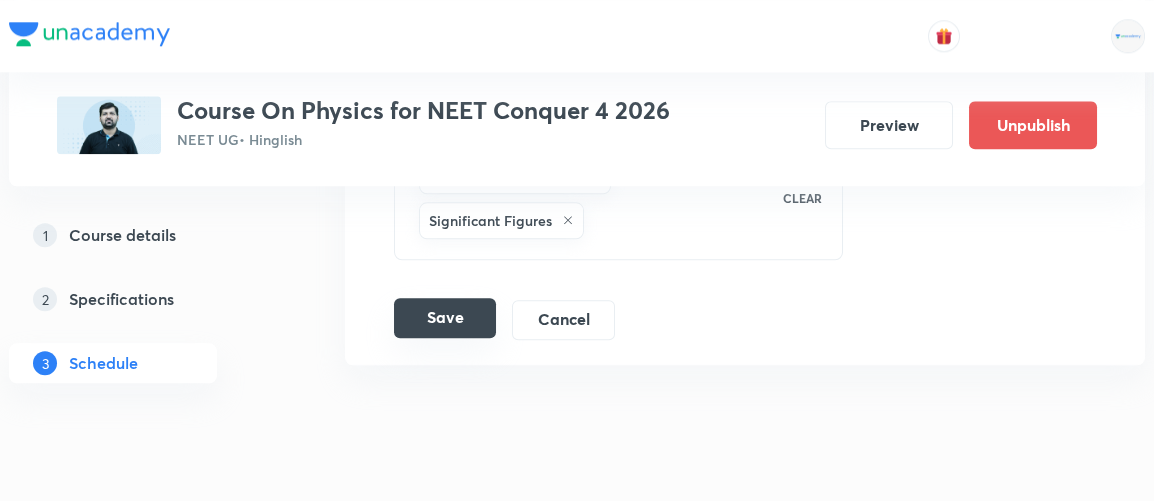 click on "Save" at bounding box center (445, 318) 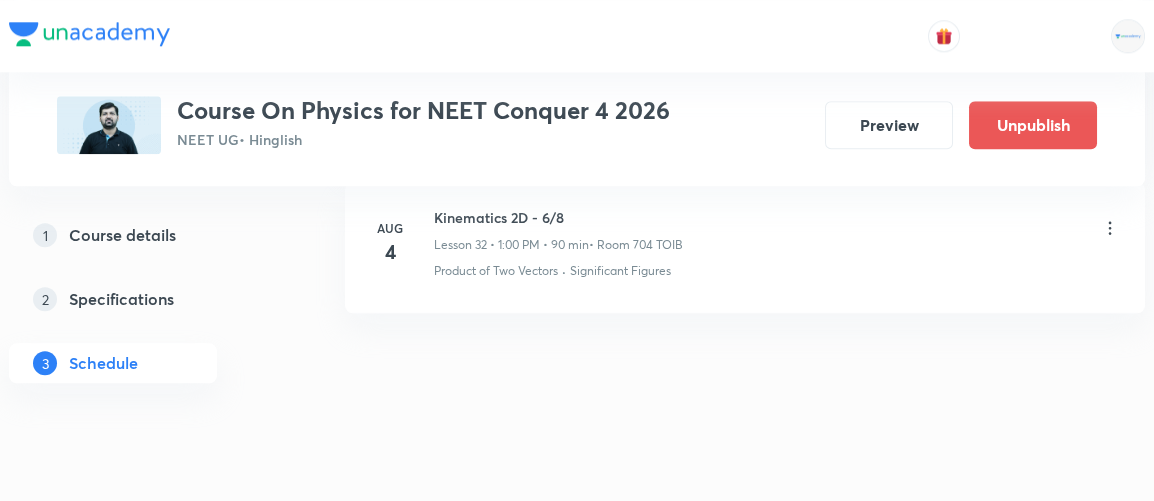 scroll, scrollTop: 5126, scrollLeft: 0, axis: vertical 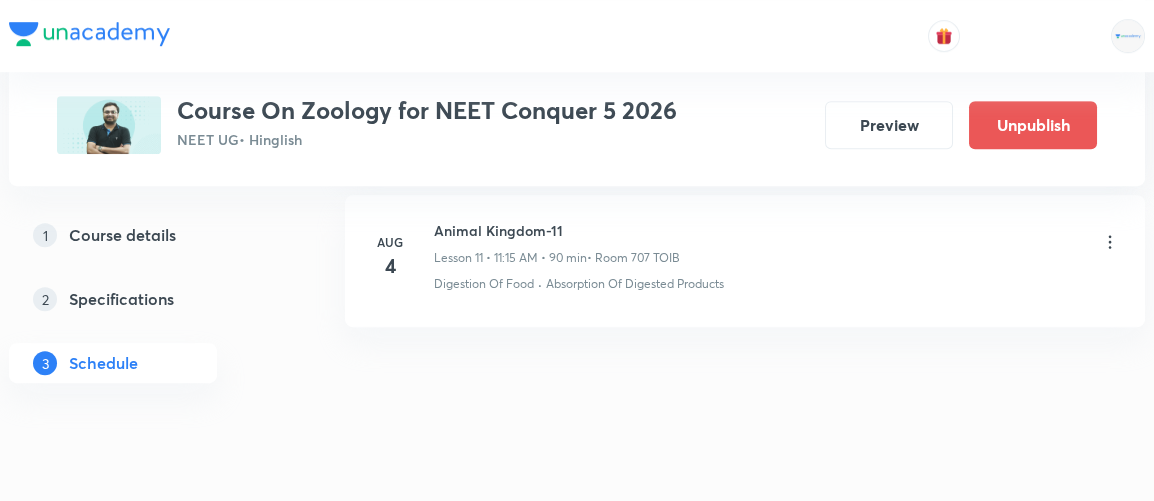 click 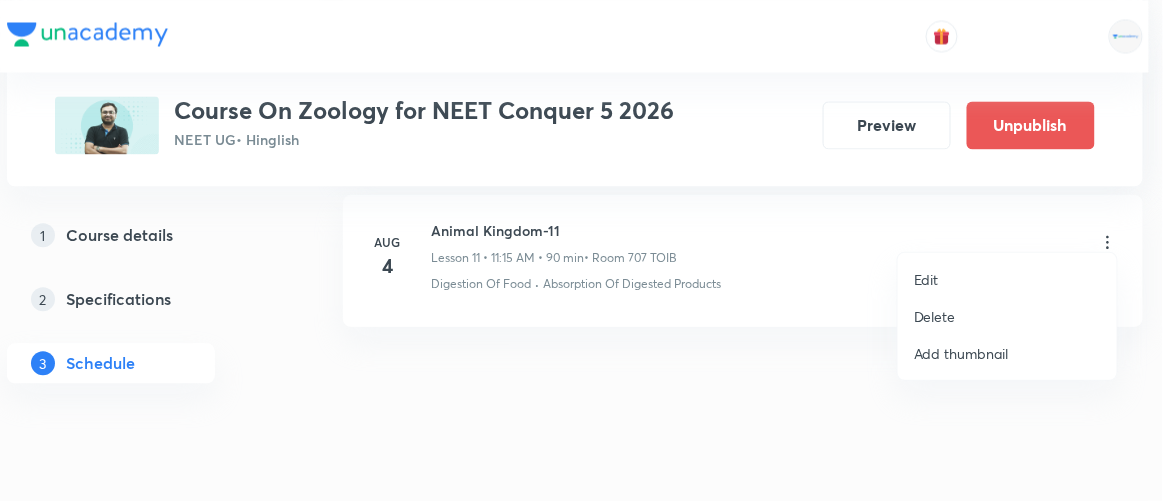 click on "Edit" at bounding box center [926, 279] 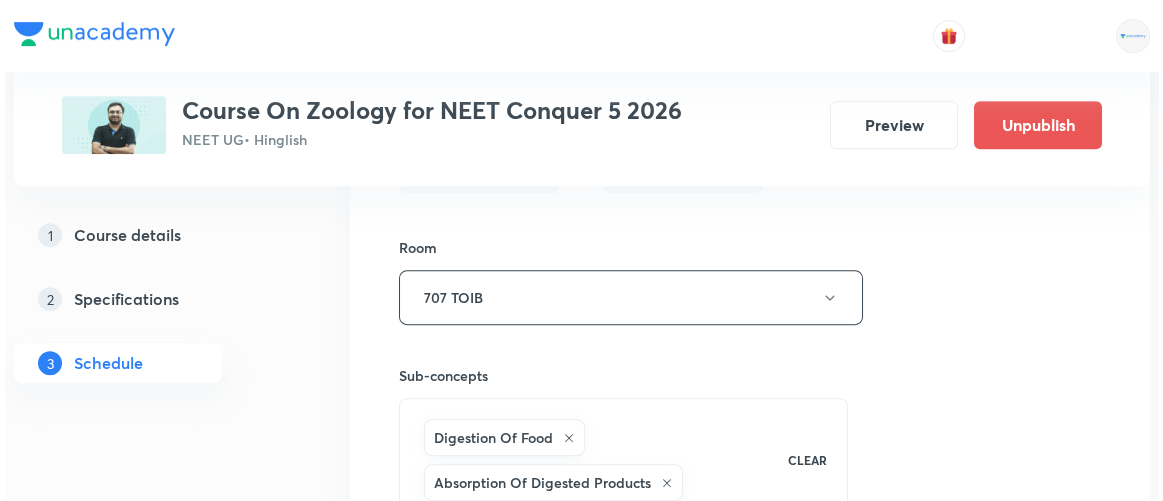 scroll, scrollTop: 2350, scrollLeft: 0, axis: vertical 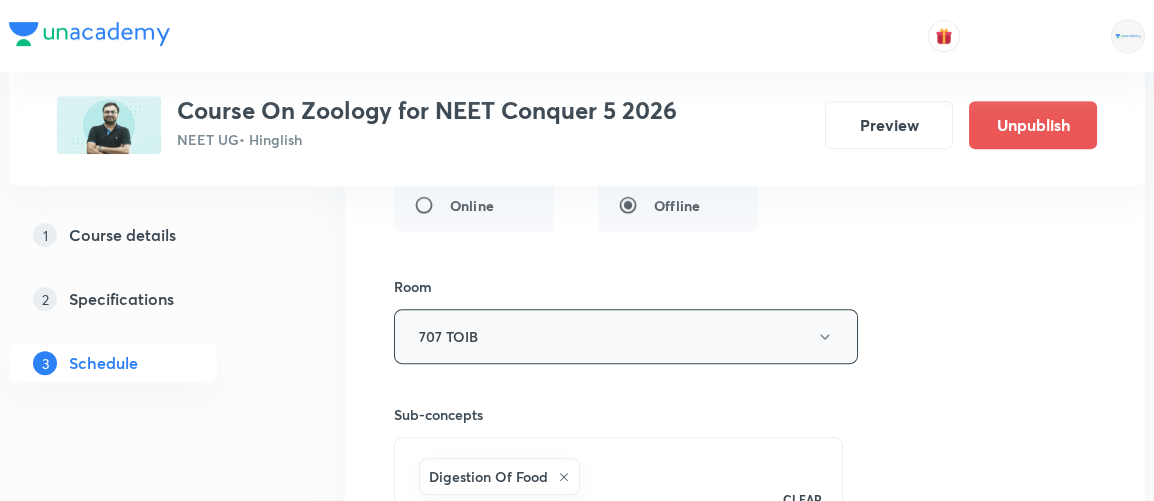 click on "707 TOIB" at bounding box center [626, 336] 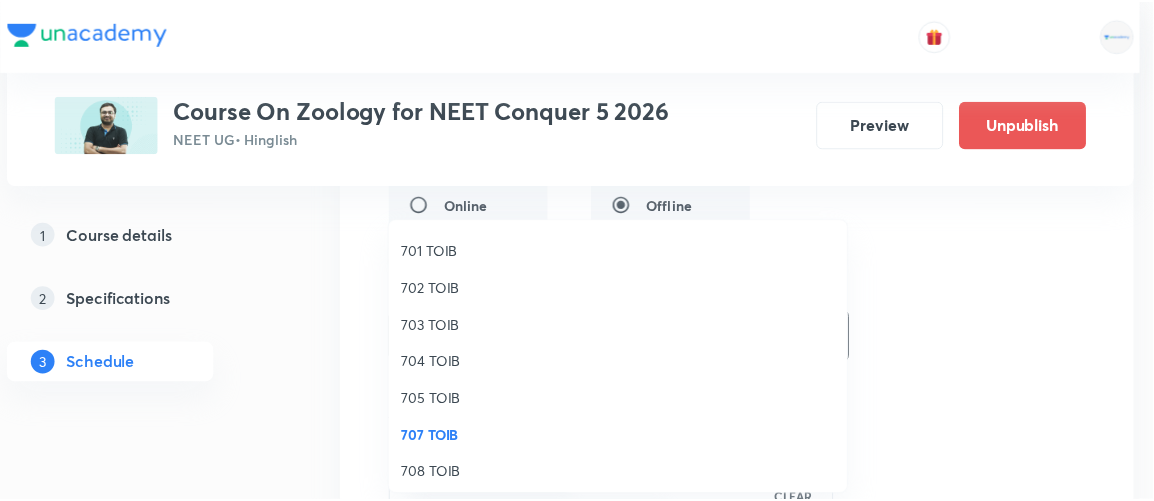 scroll, scrollTop: 183, scrollLeft: 0, axis: vertical 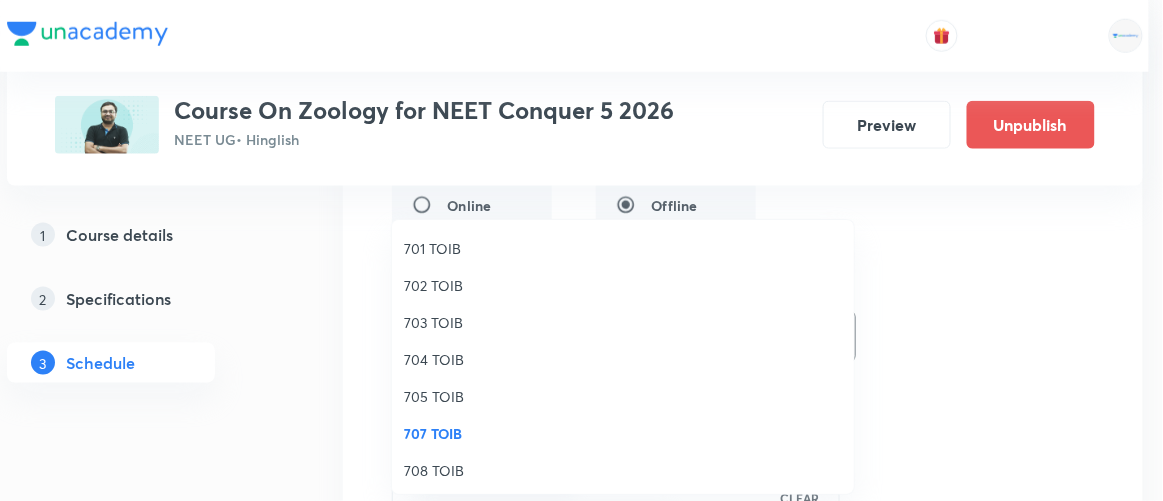 click on "704 TOIB" at bounding box center (623, 359) 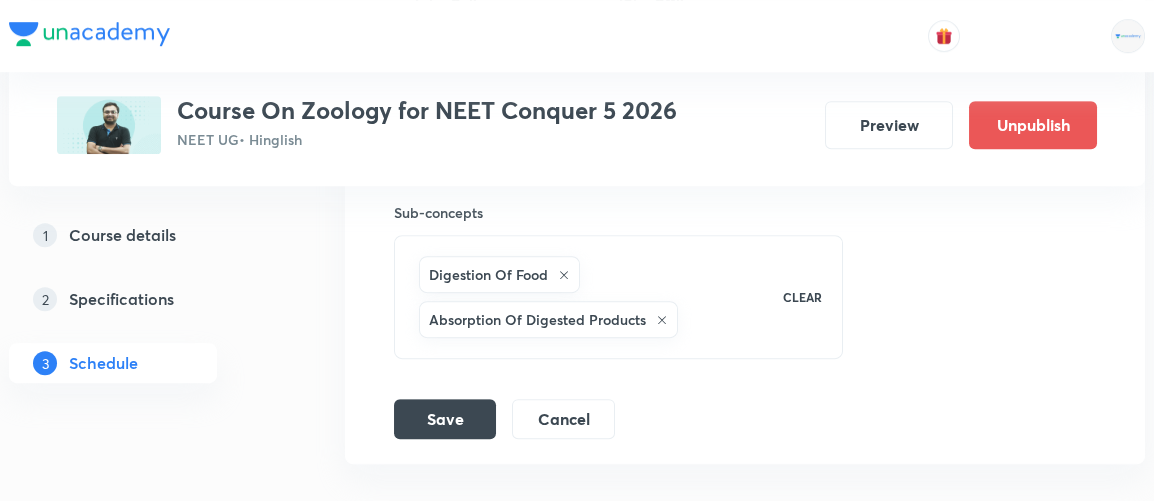 scroll, scrollTop: 2553, scrollLeft: 0, axis: vertical 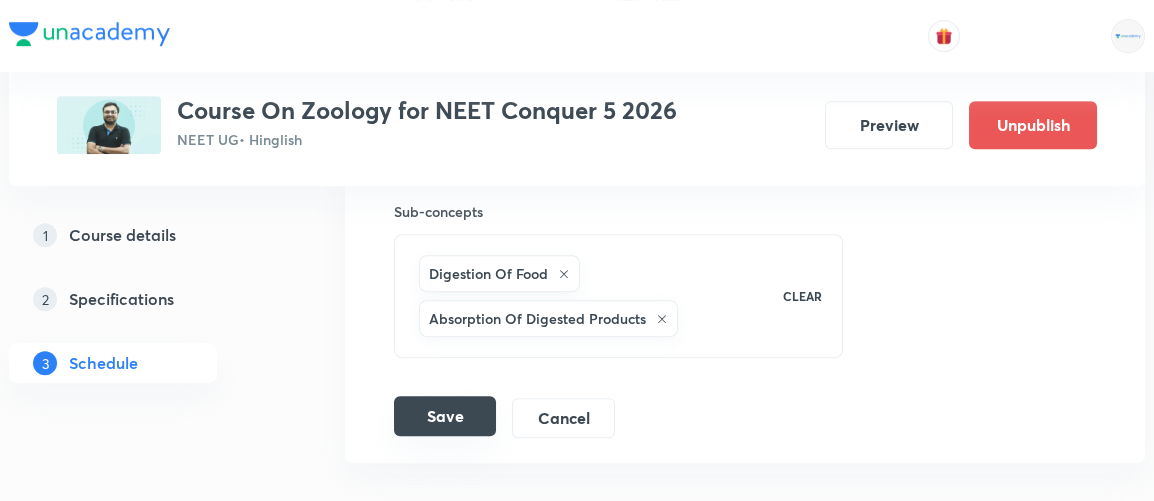 click on "Save" at bounding box center [445, 416] 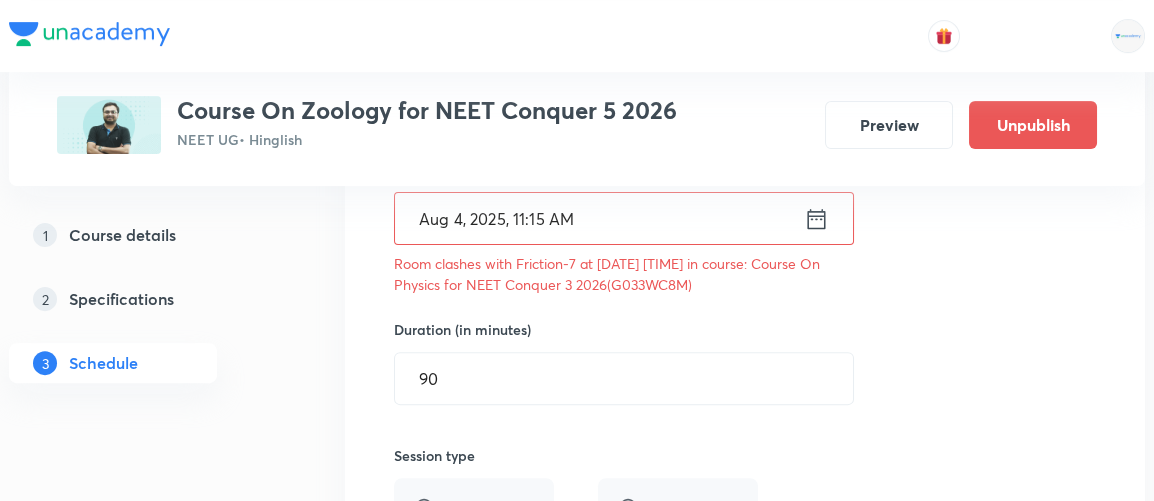 scroll, scrollTop: 2080, scrollLeft: 0, axis: vertical 